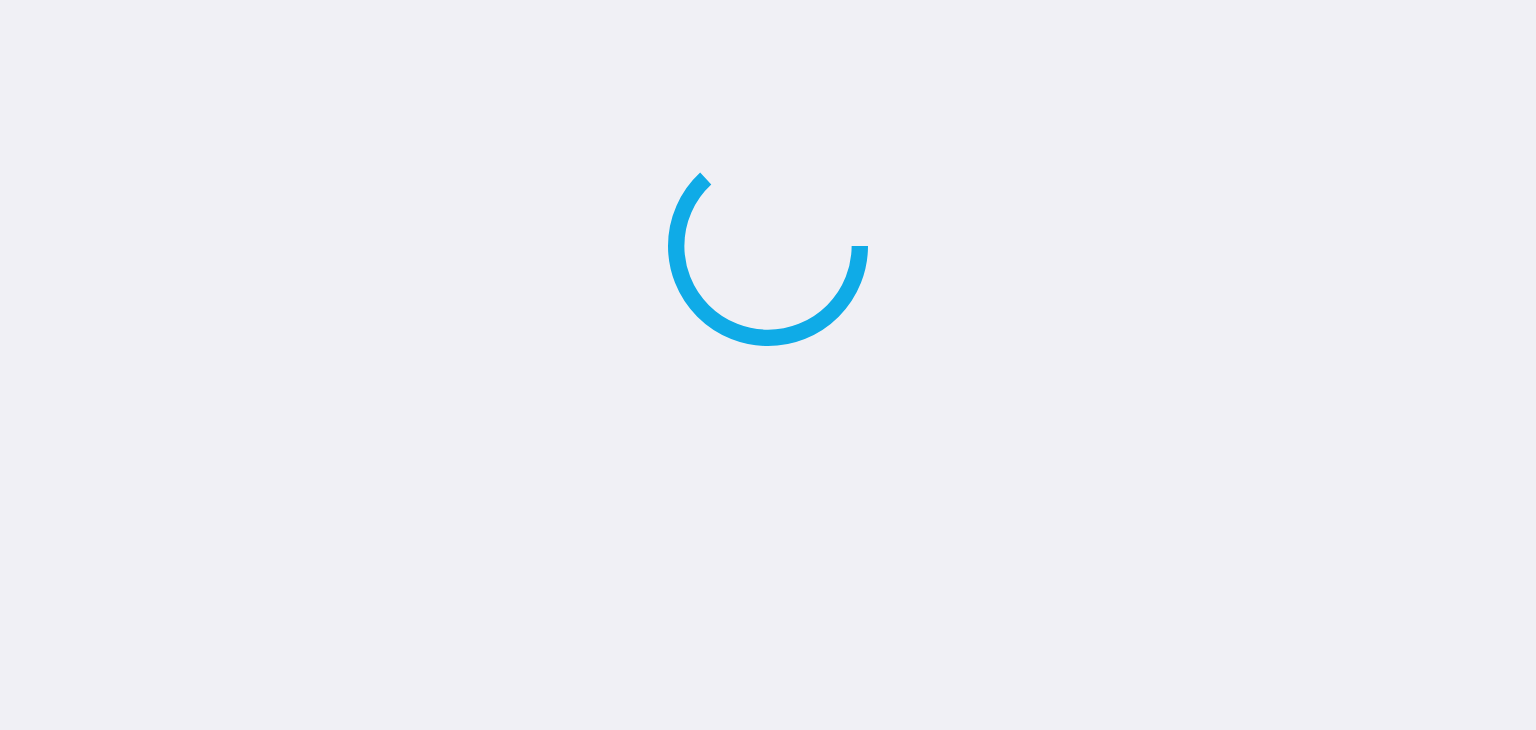 scroll, scrollTop: 0, scrollLeft: 0, axis: both 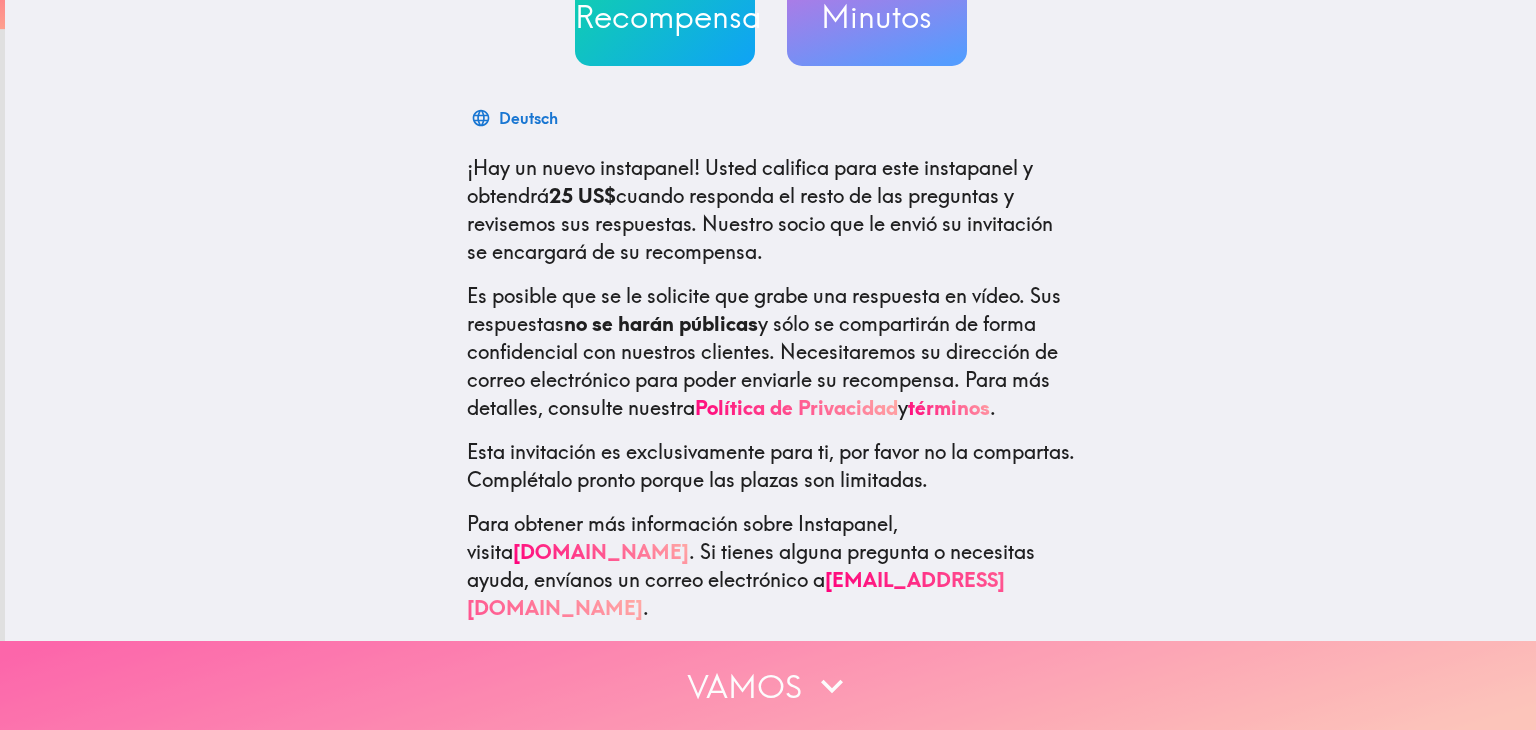 click on "Vamos" at bounding box center (768, 685) 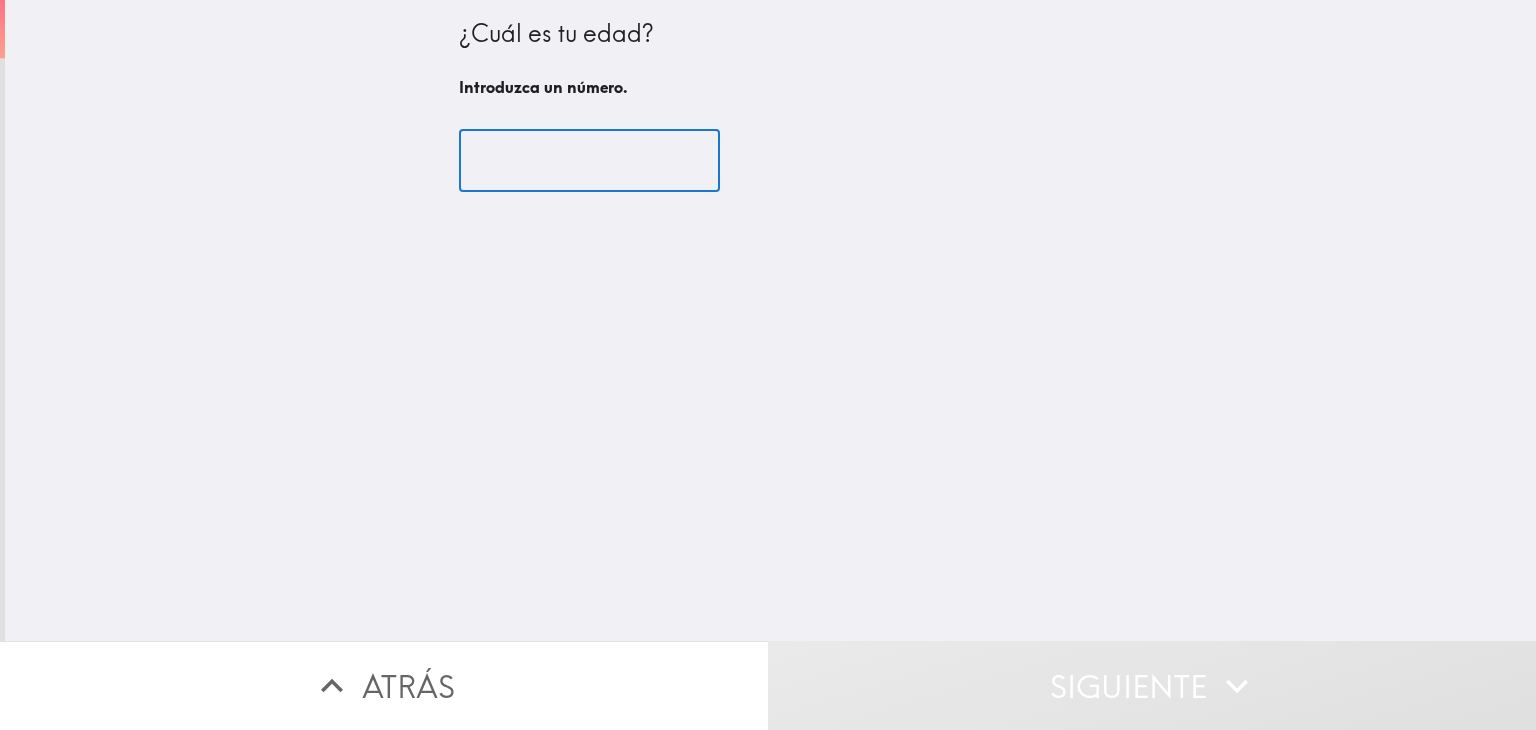 click at bounding box center (589, 161) 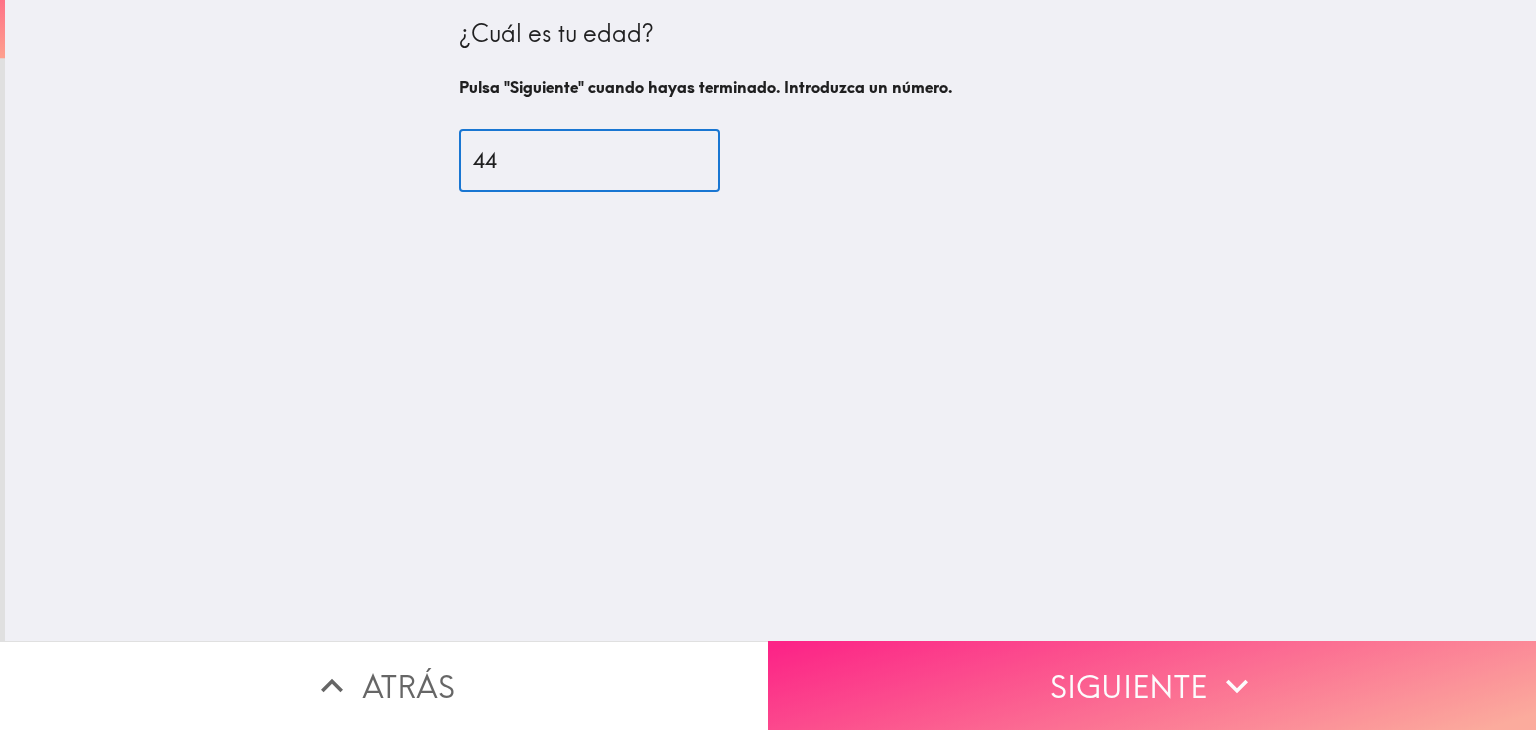 type on "44" 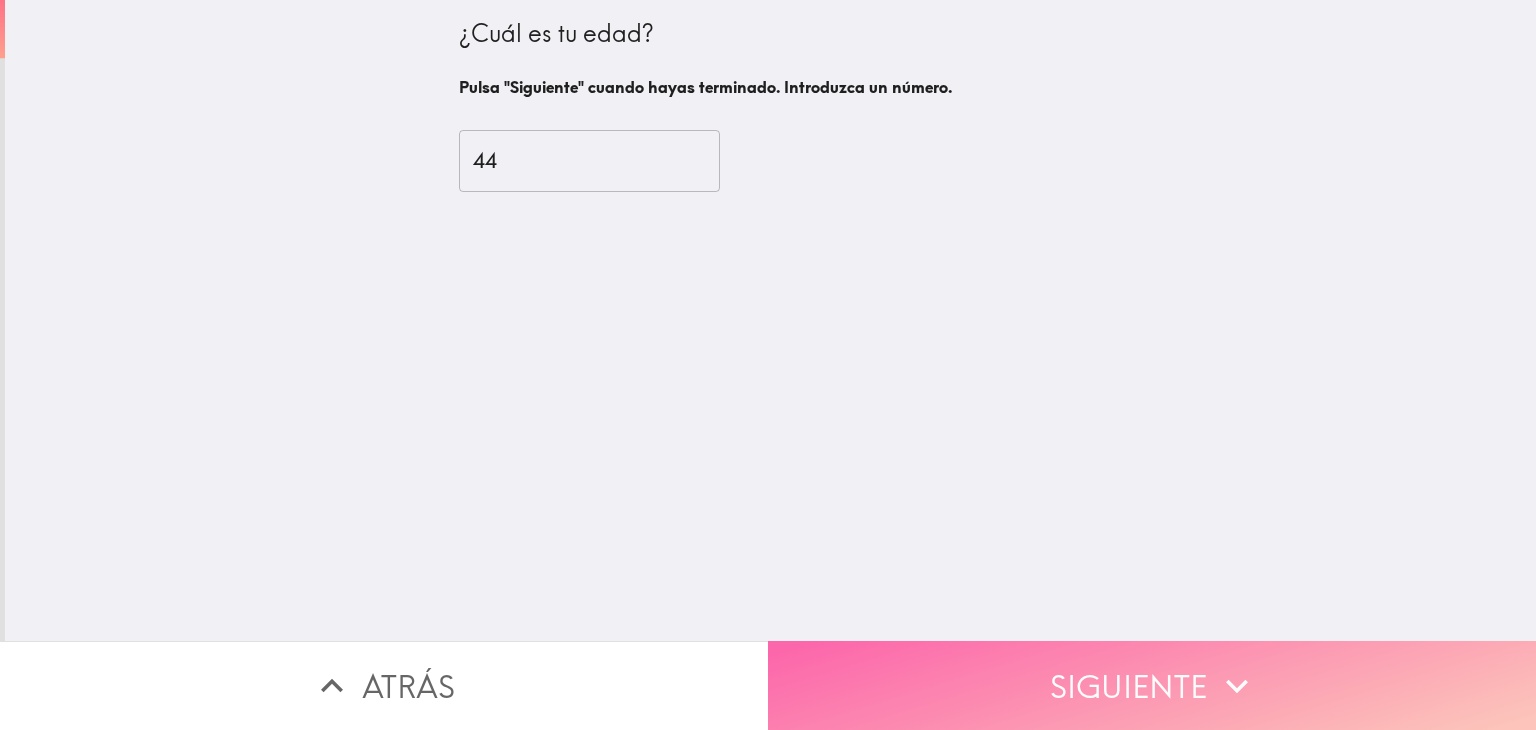 click 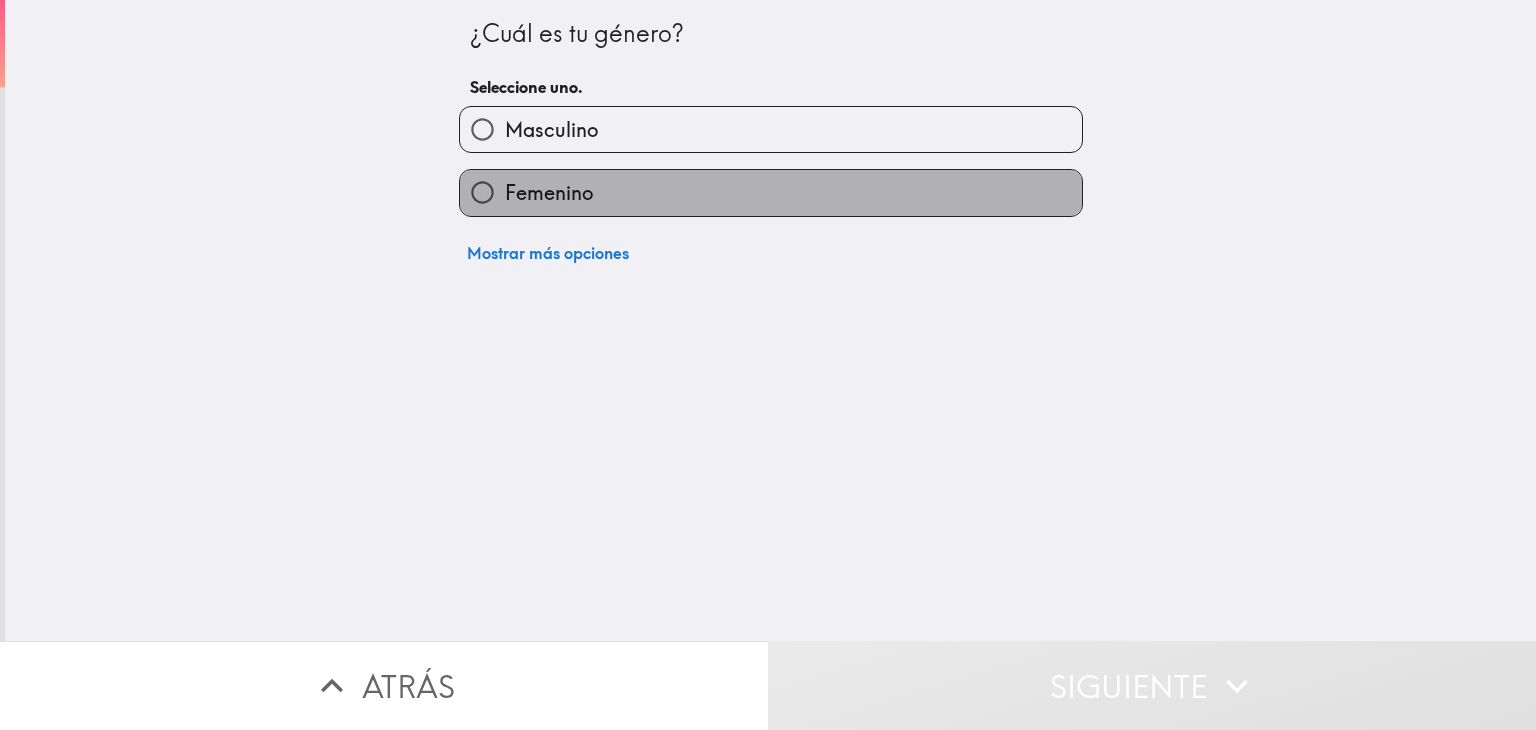 click on "Femenino" at bounding box center [771, 192] 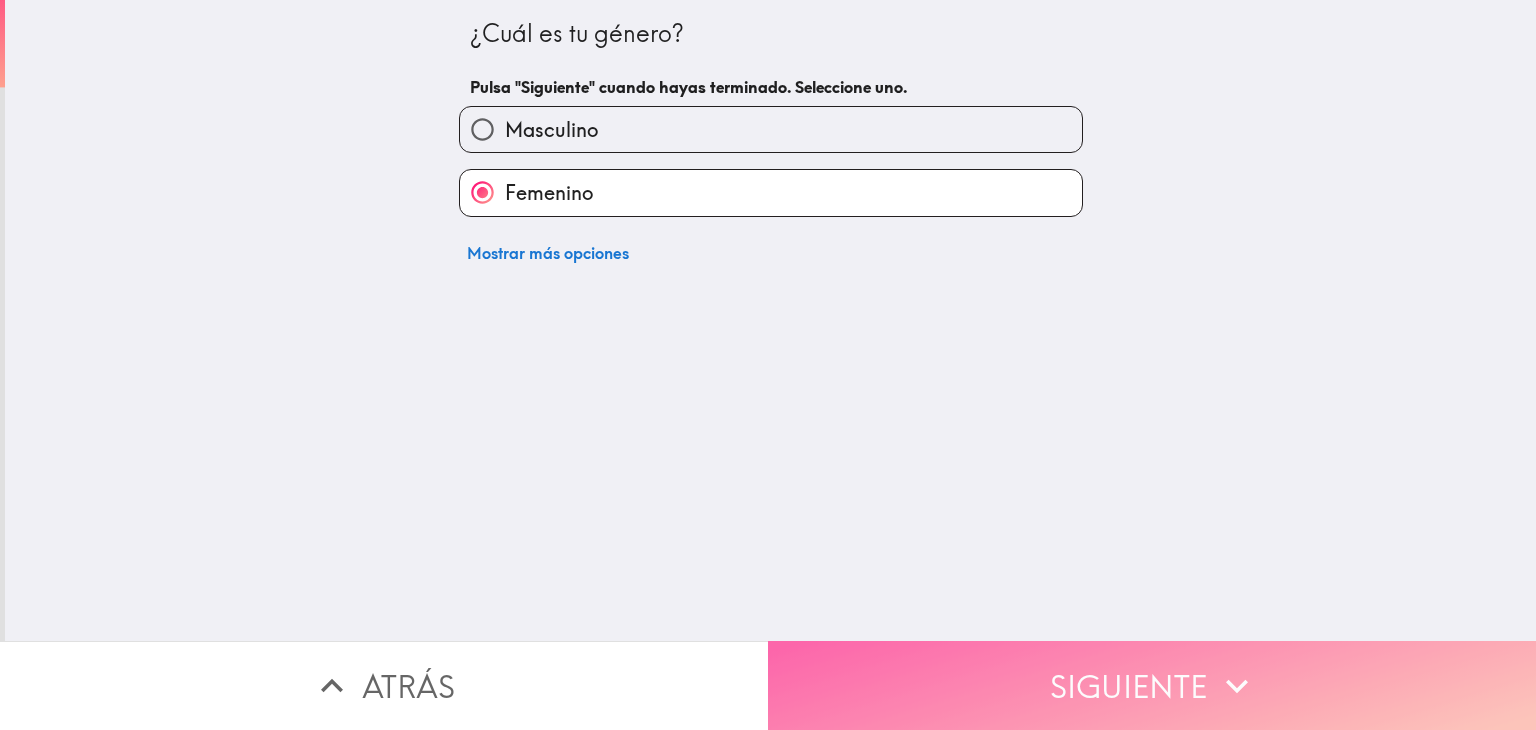 click 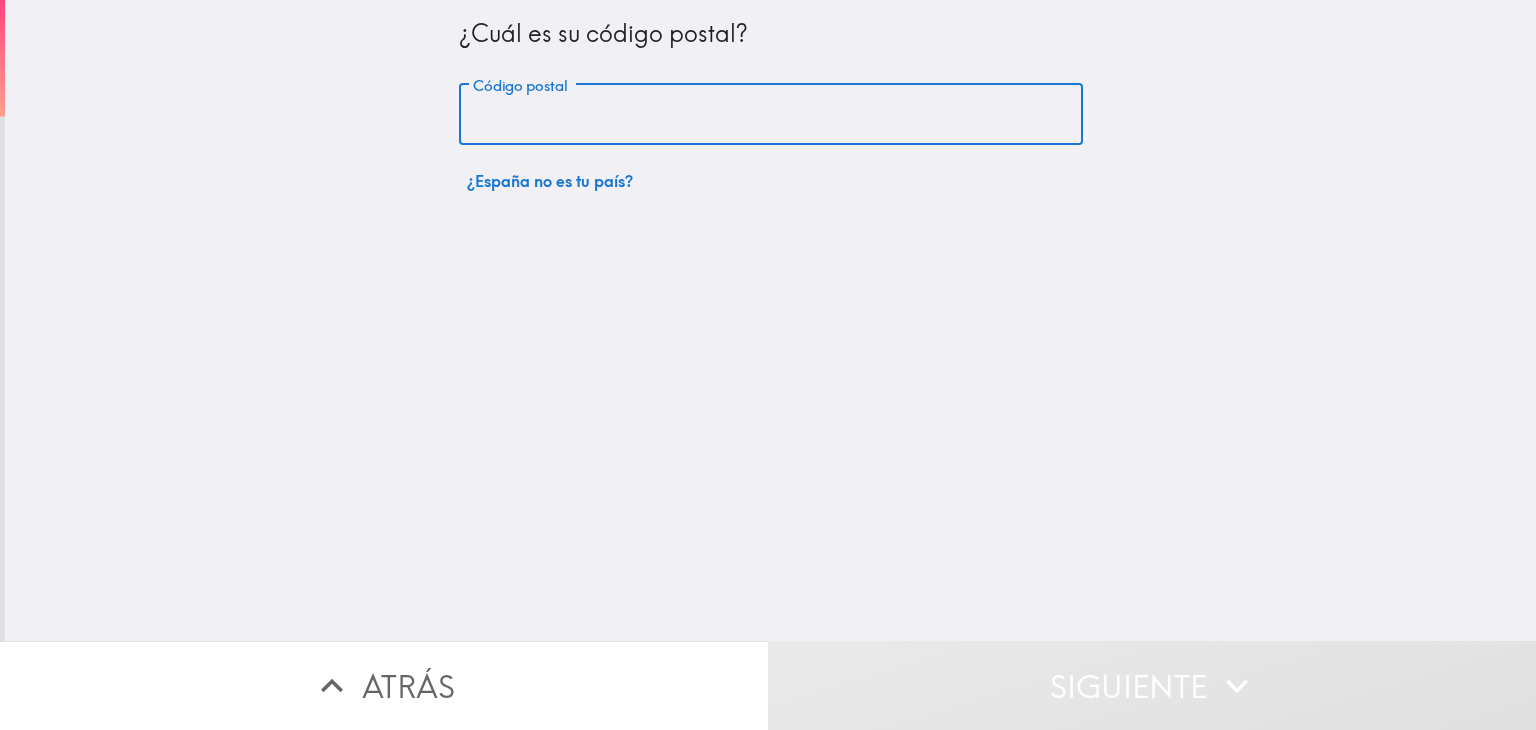 click on "Código postal" at bounding box center [771, 115] 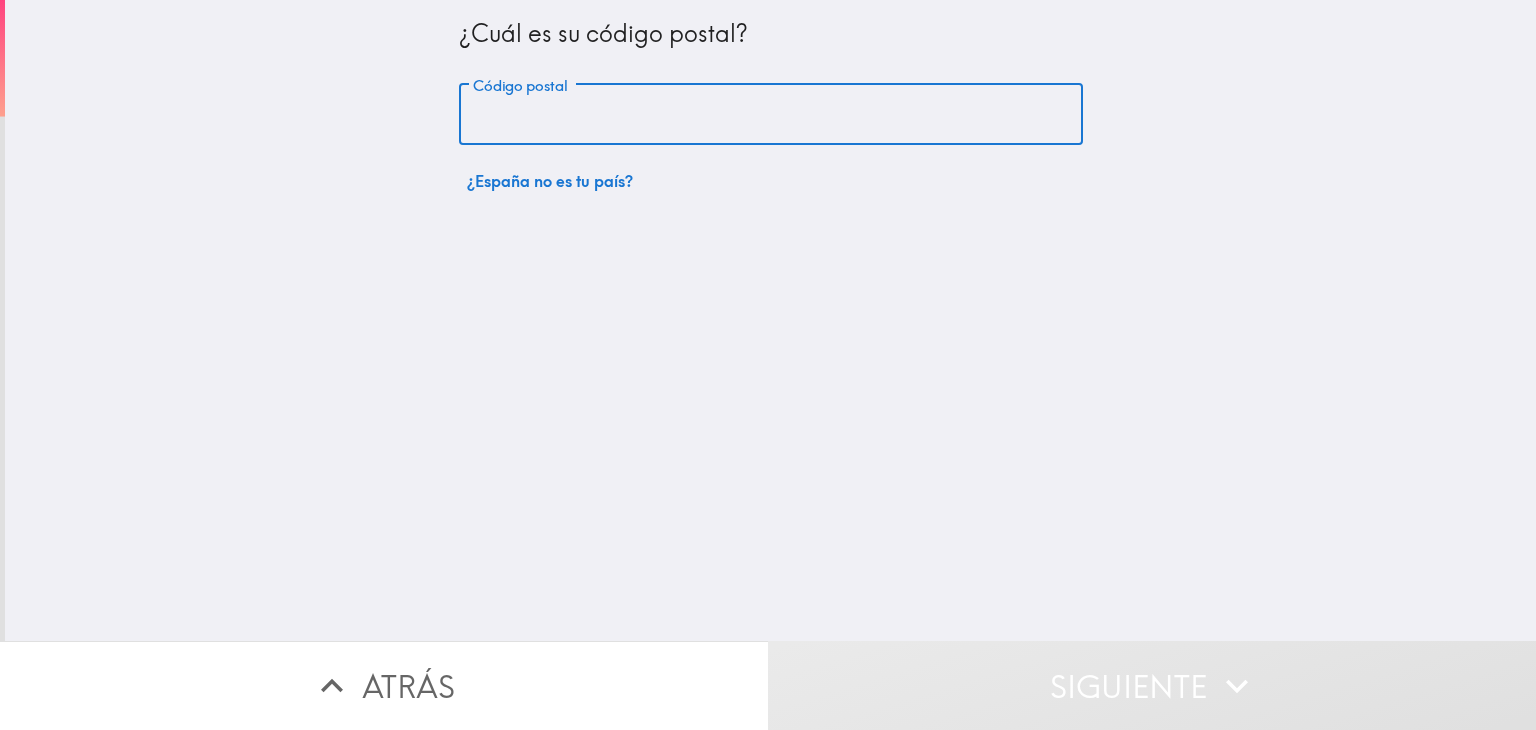 type on "45620" 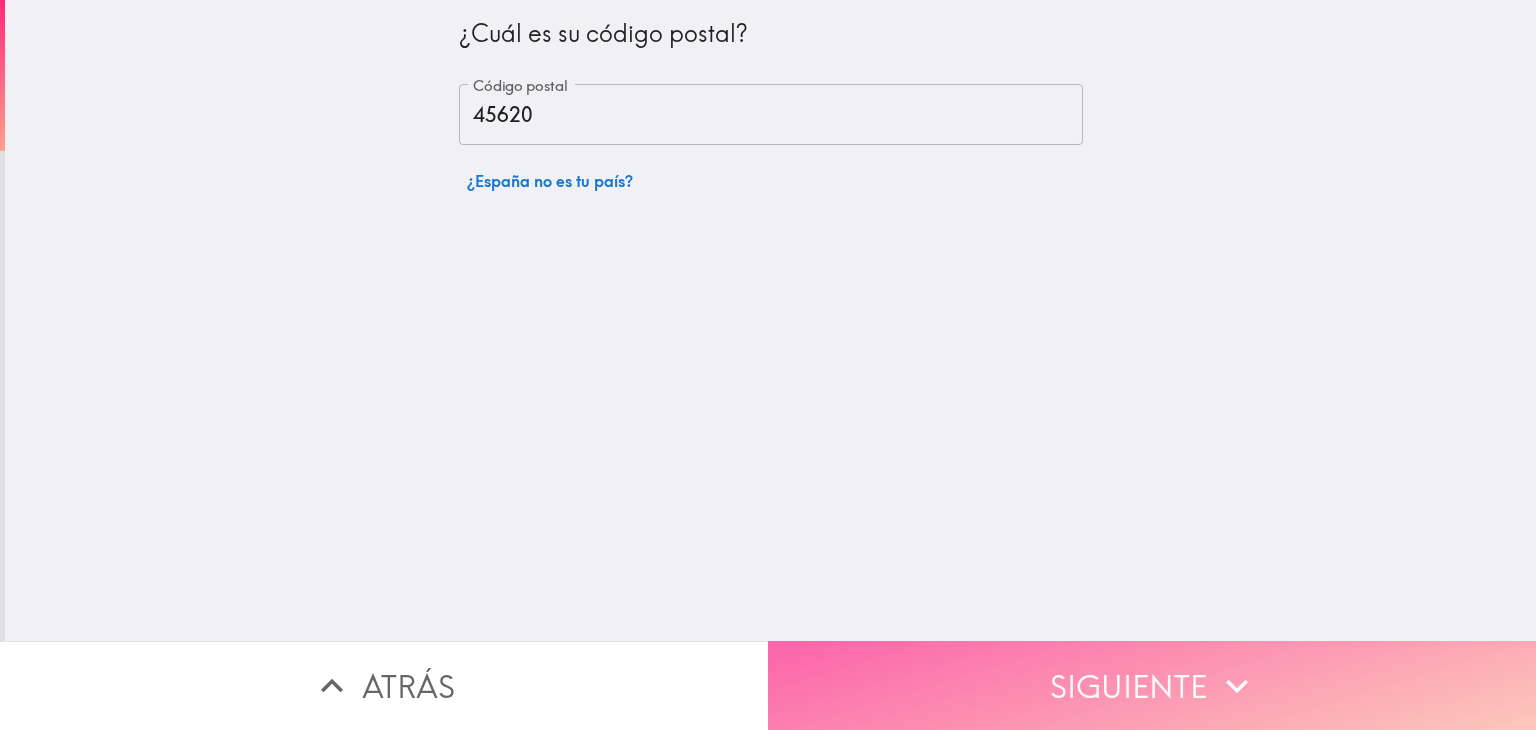 click on "Siguiente" at bounding box center (1152, 685) 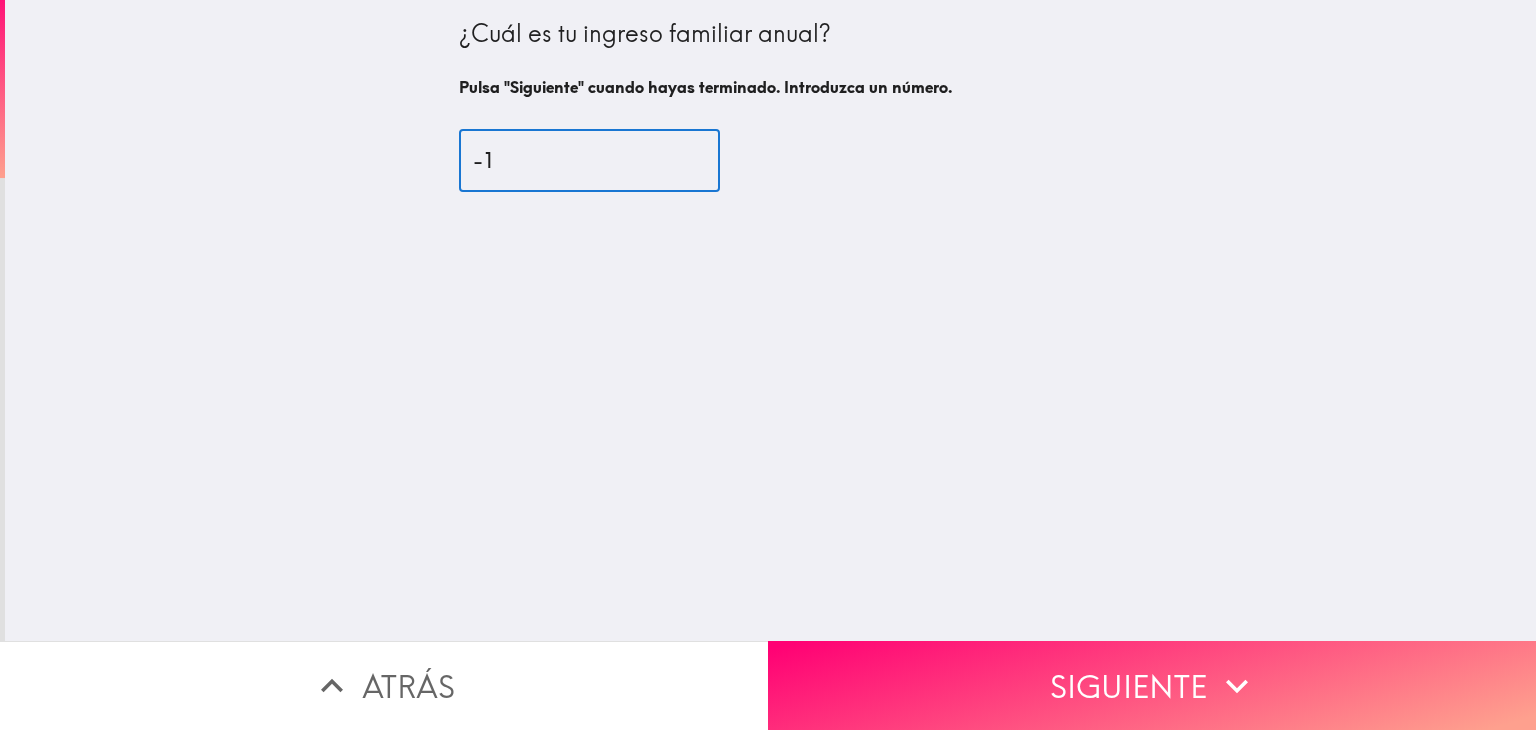 click on "-1" at bounding box center [589, 161] 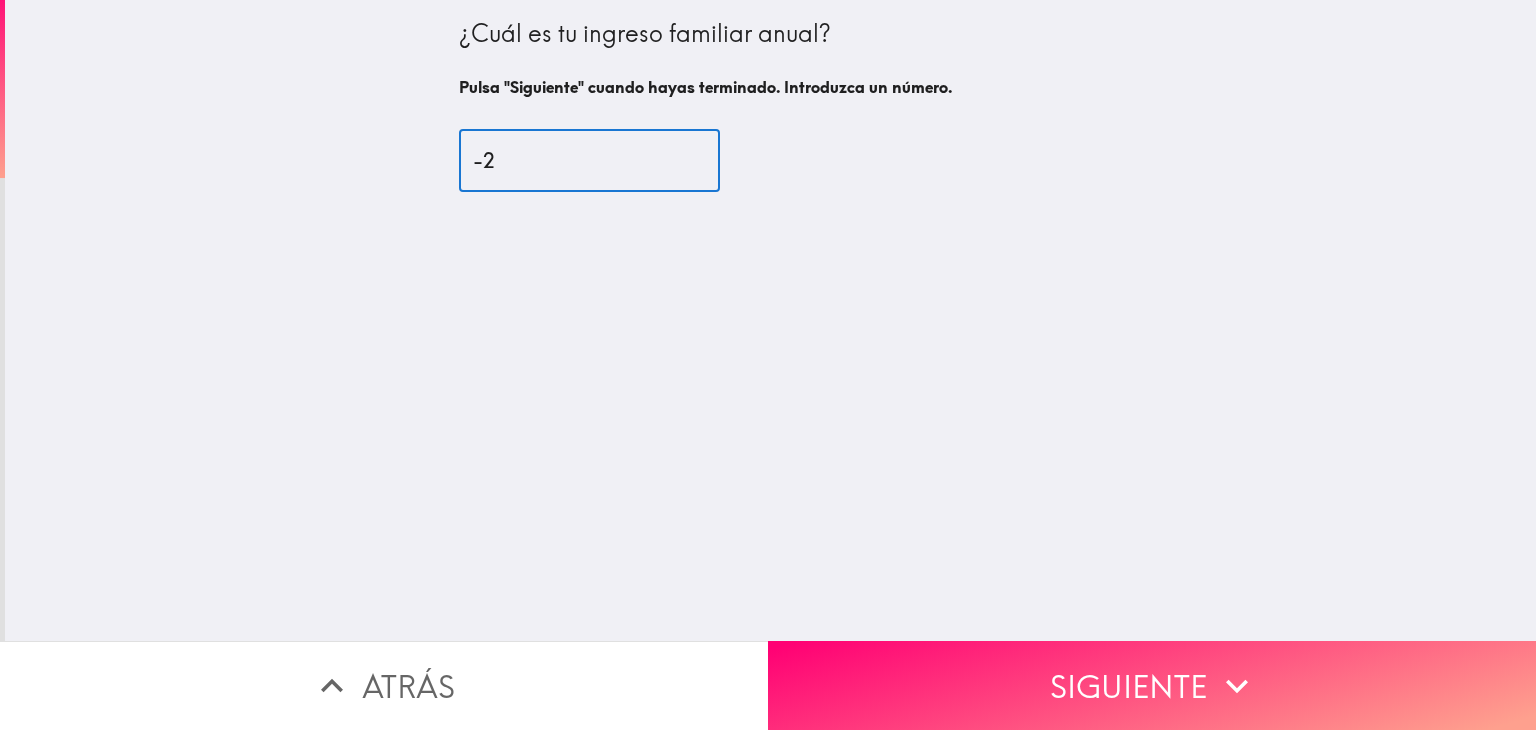 type on "-2" 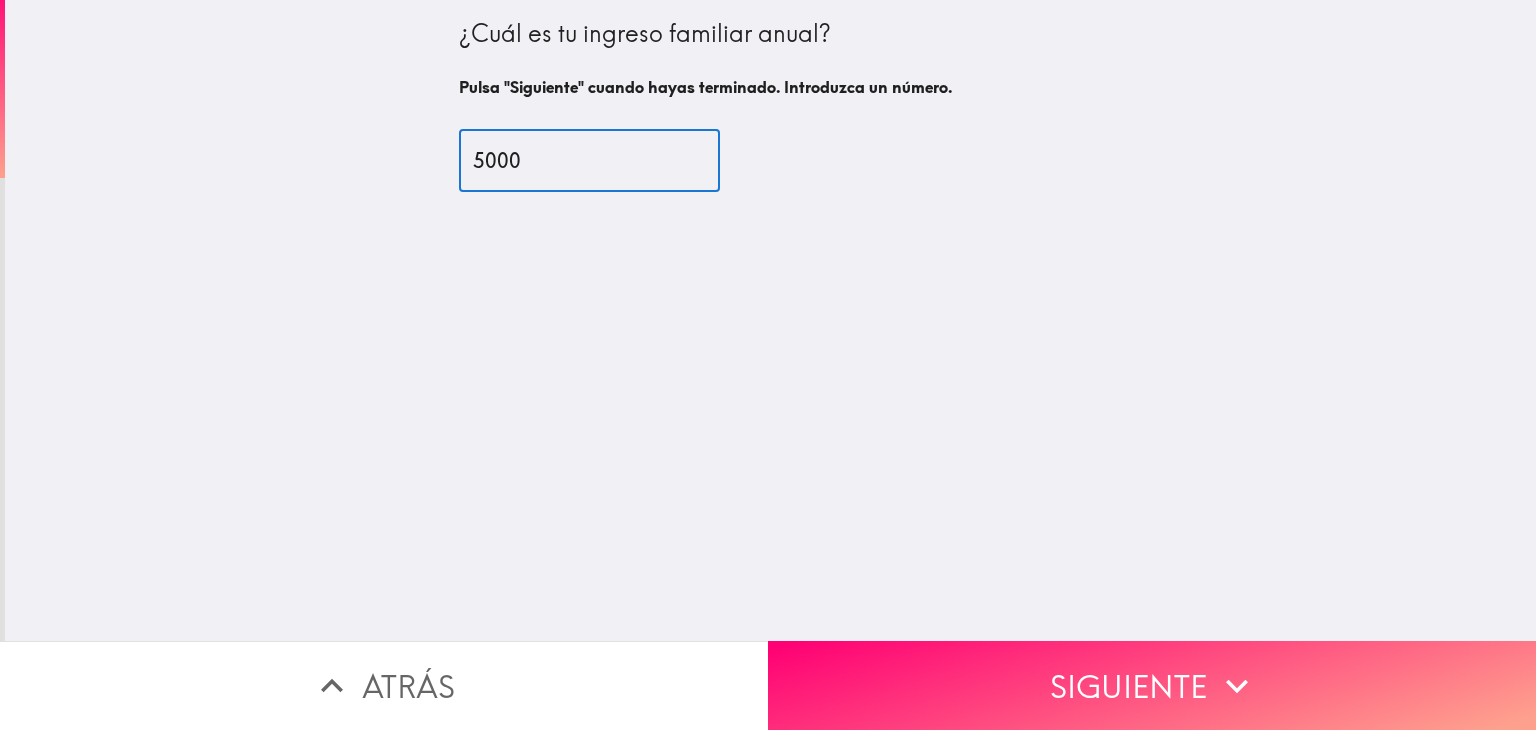 type on "50000" 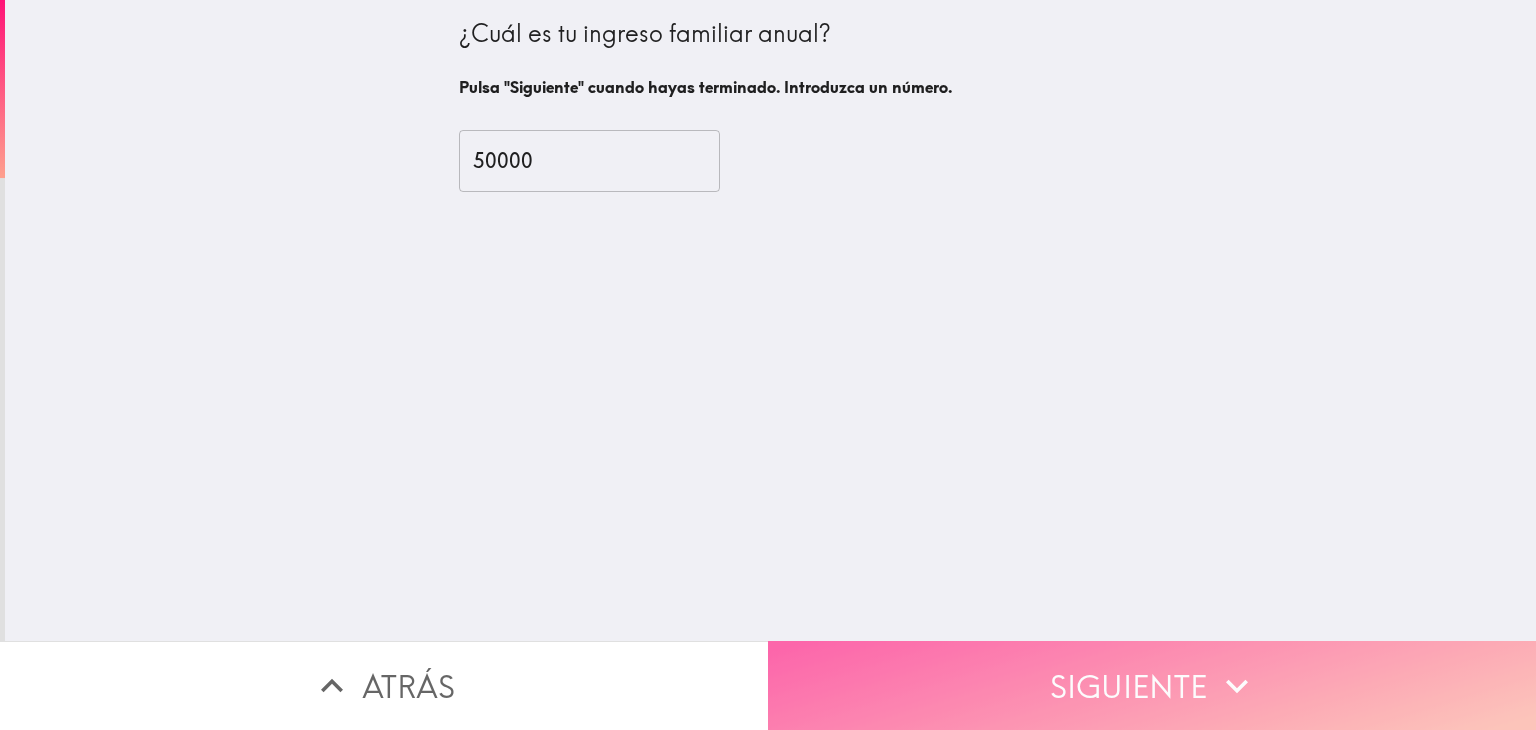click on "Siguiente" at bounding box center (1152, 685) 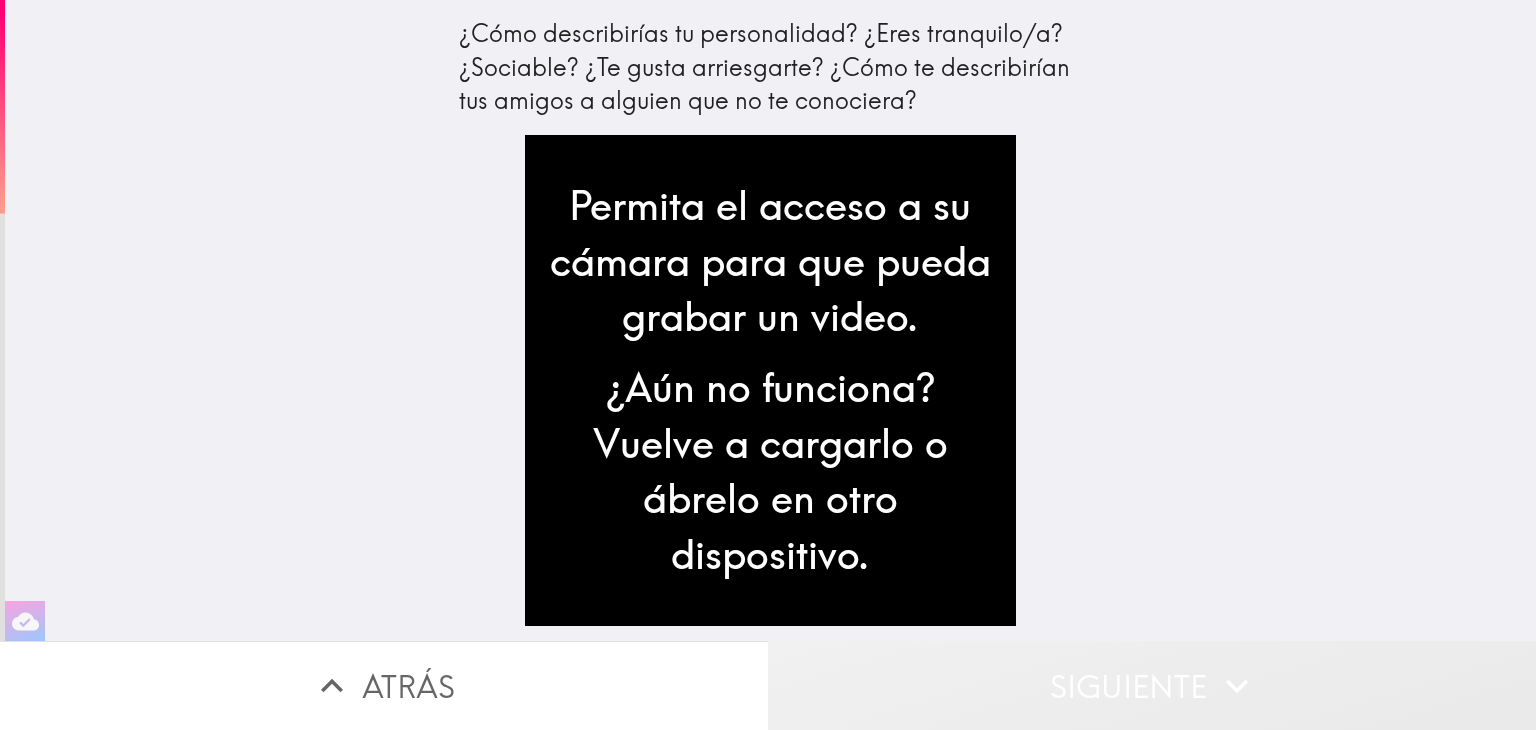 click on "Siguiente" at bounding box center (1152, 685) 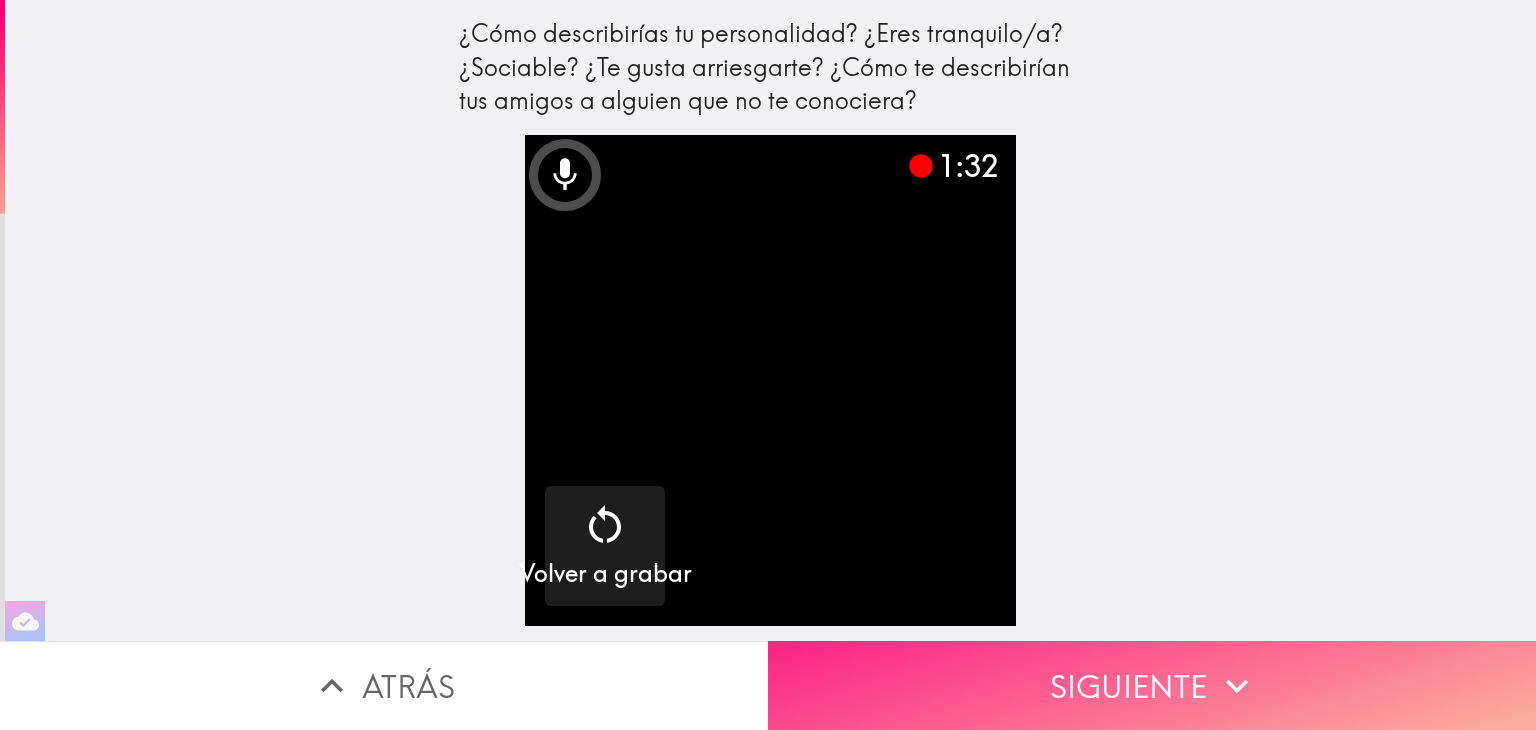 click 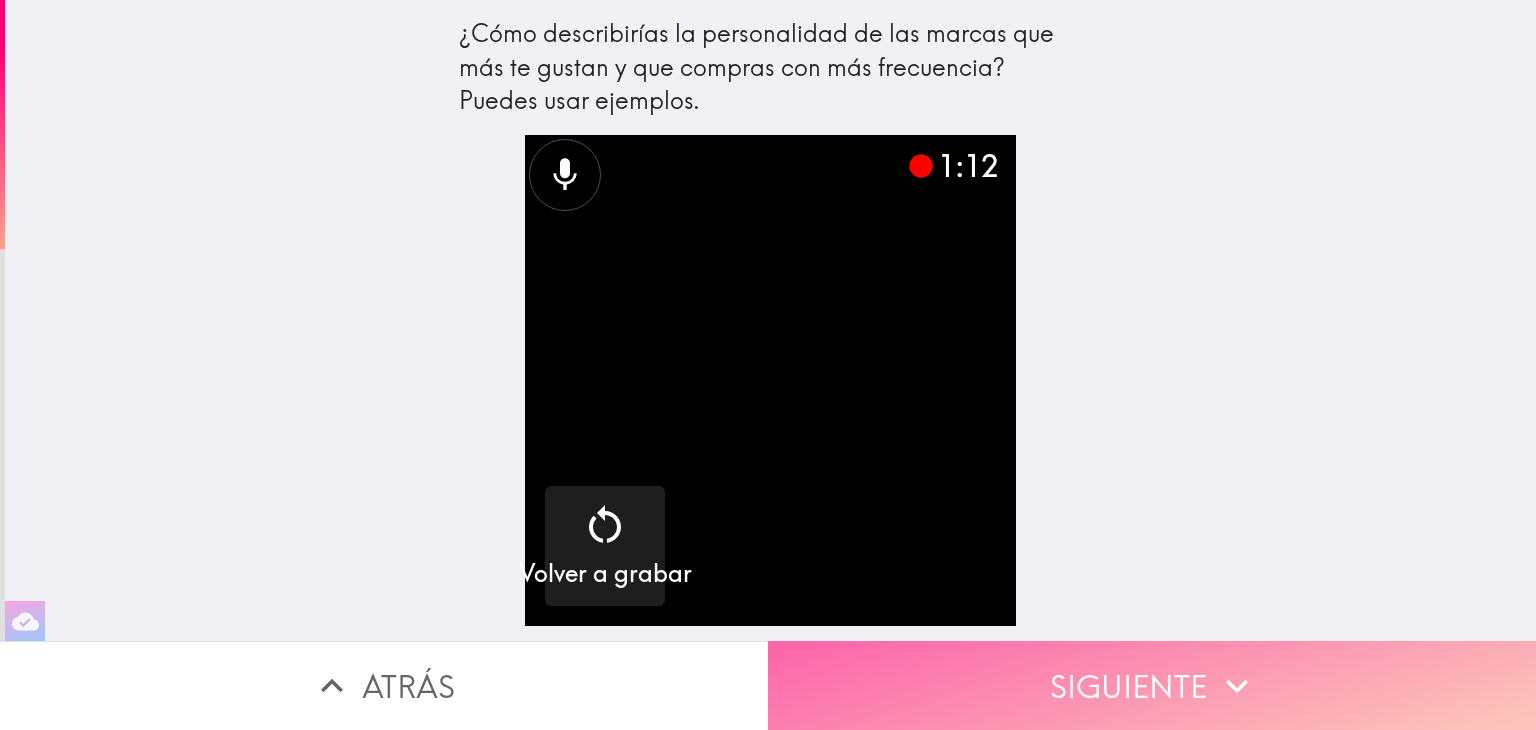 click on "Siguiente" at bounding box center [1152, 685] 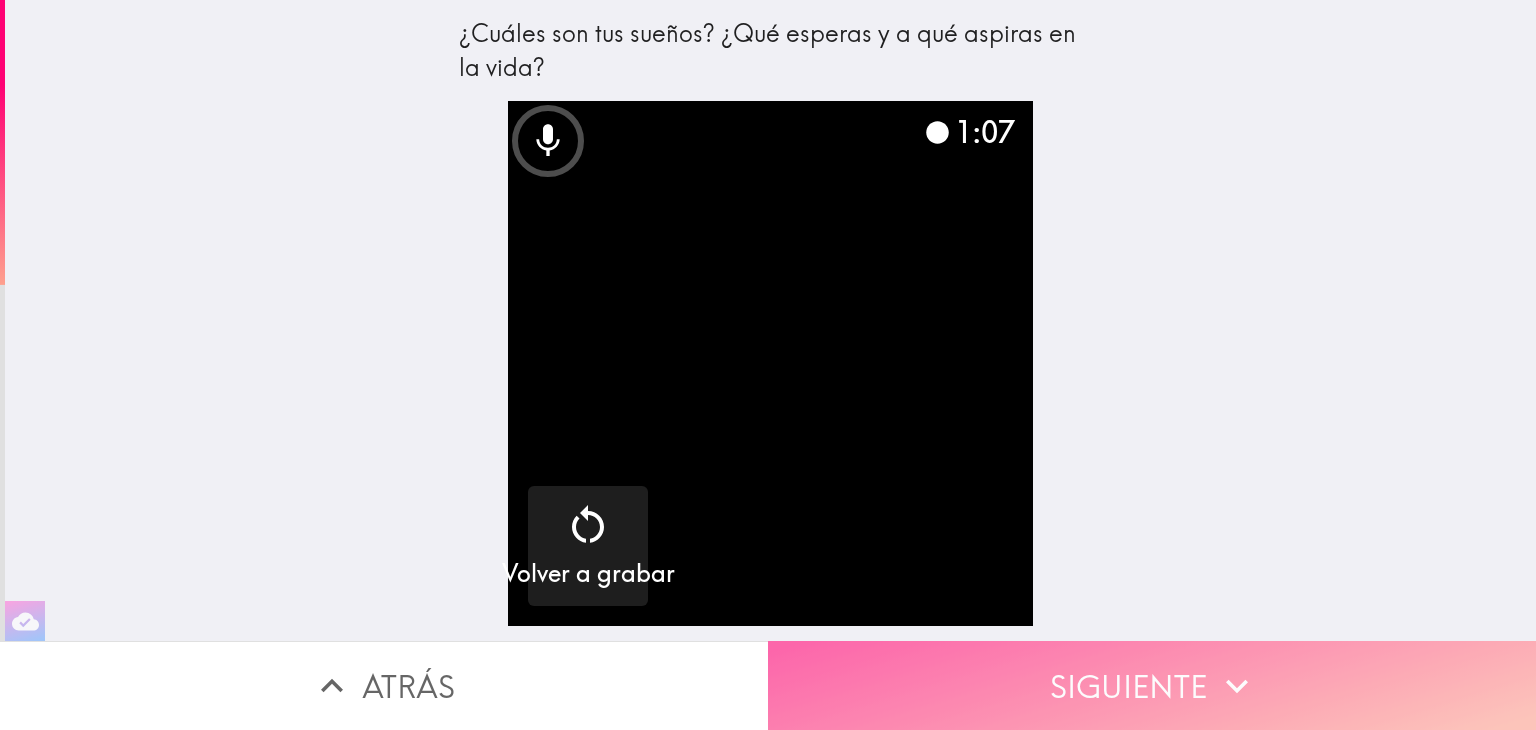 click on "Siguiente" at bounding box center (1152, 685) 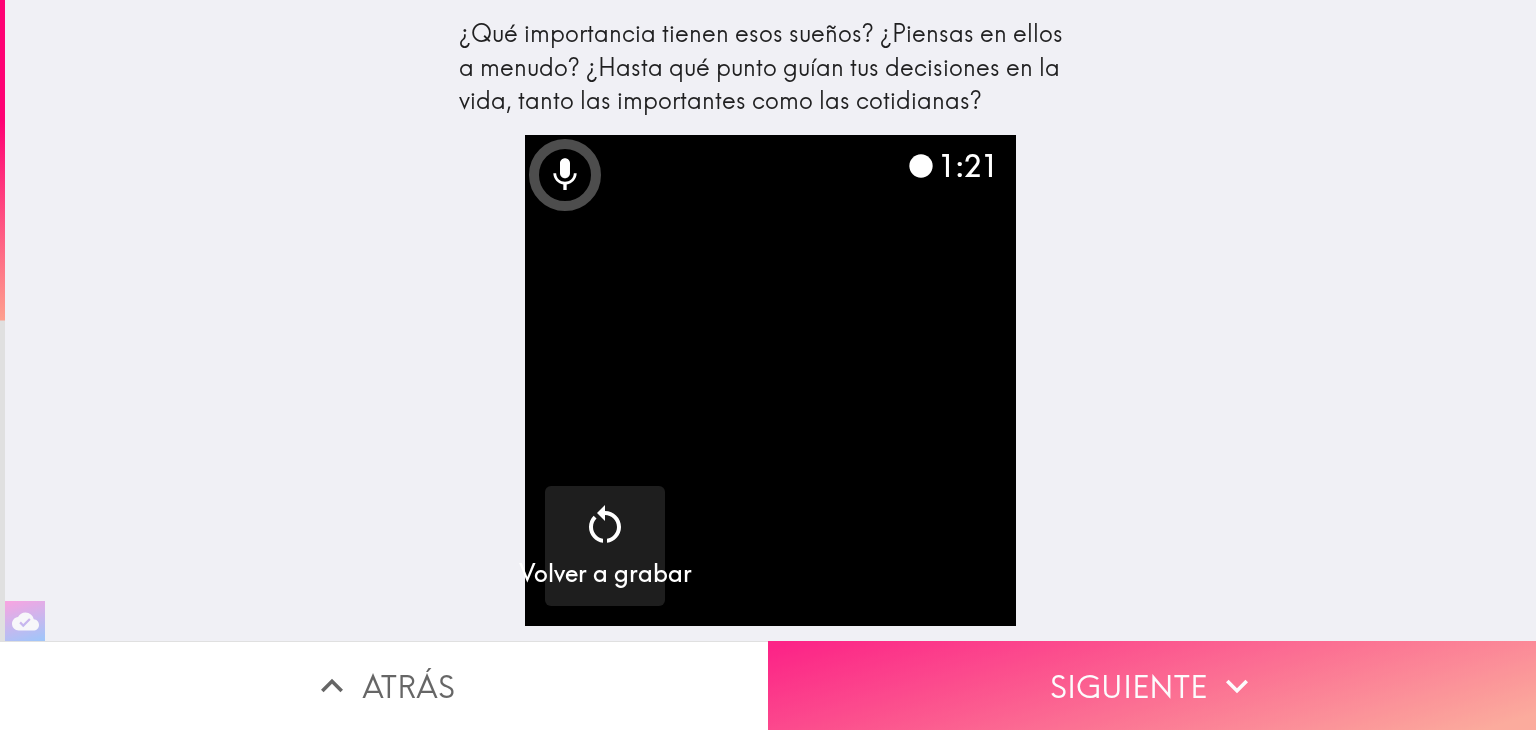 click on "Siguiente" at bounding box center (1152, 685) 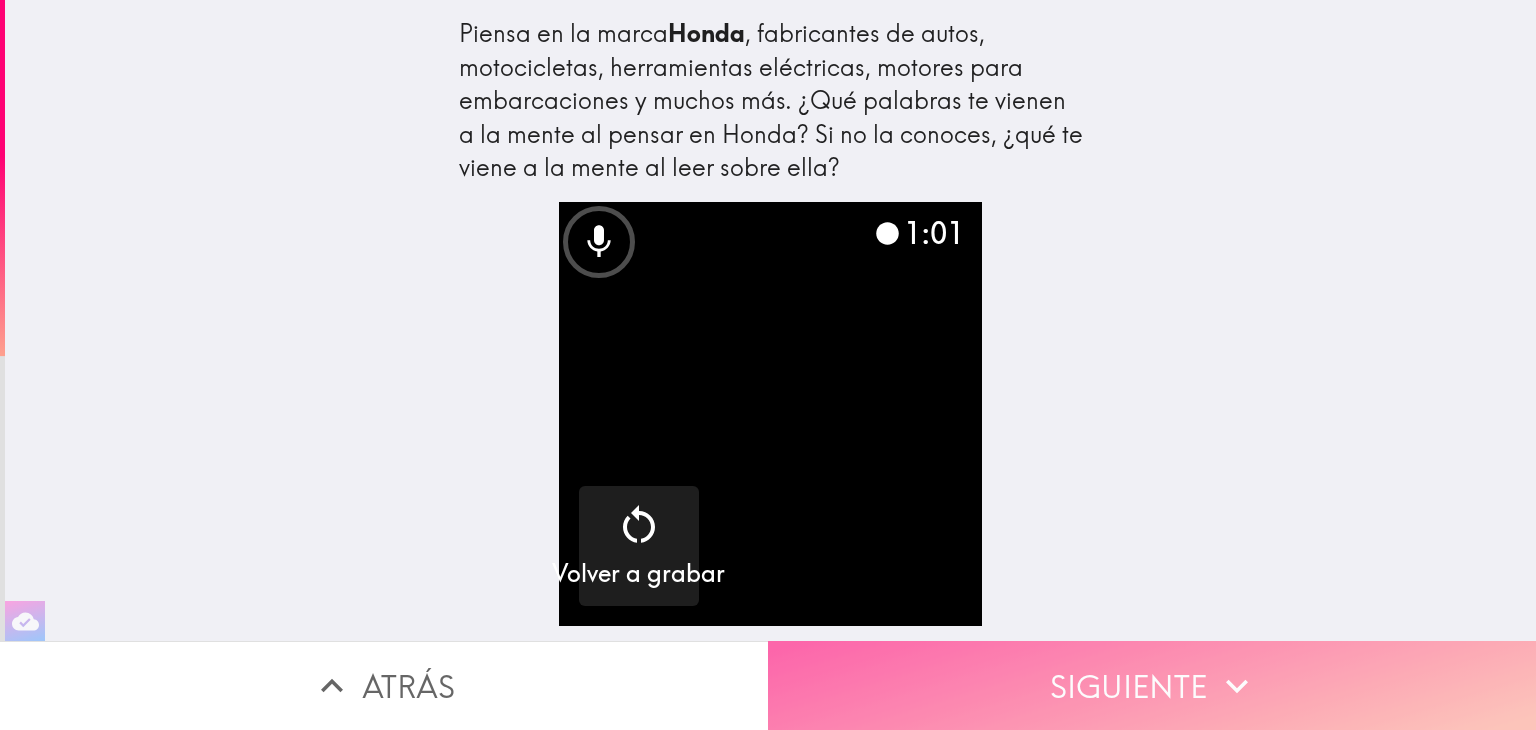 click on "Siguiente" at bounding box center (1152, 685) 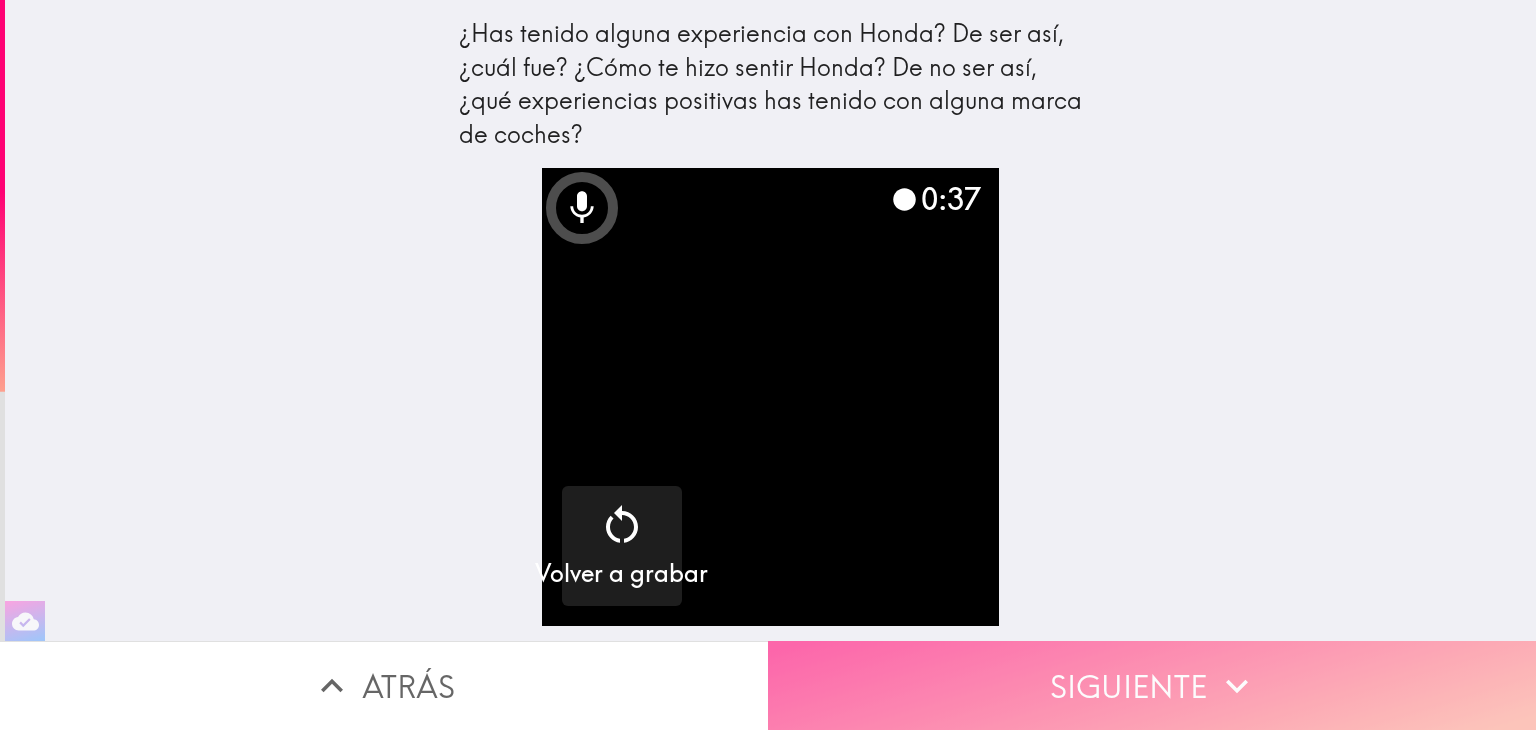 click on "Siguiente" at bounding box center (1152, 685) 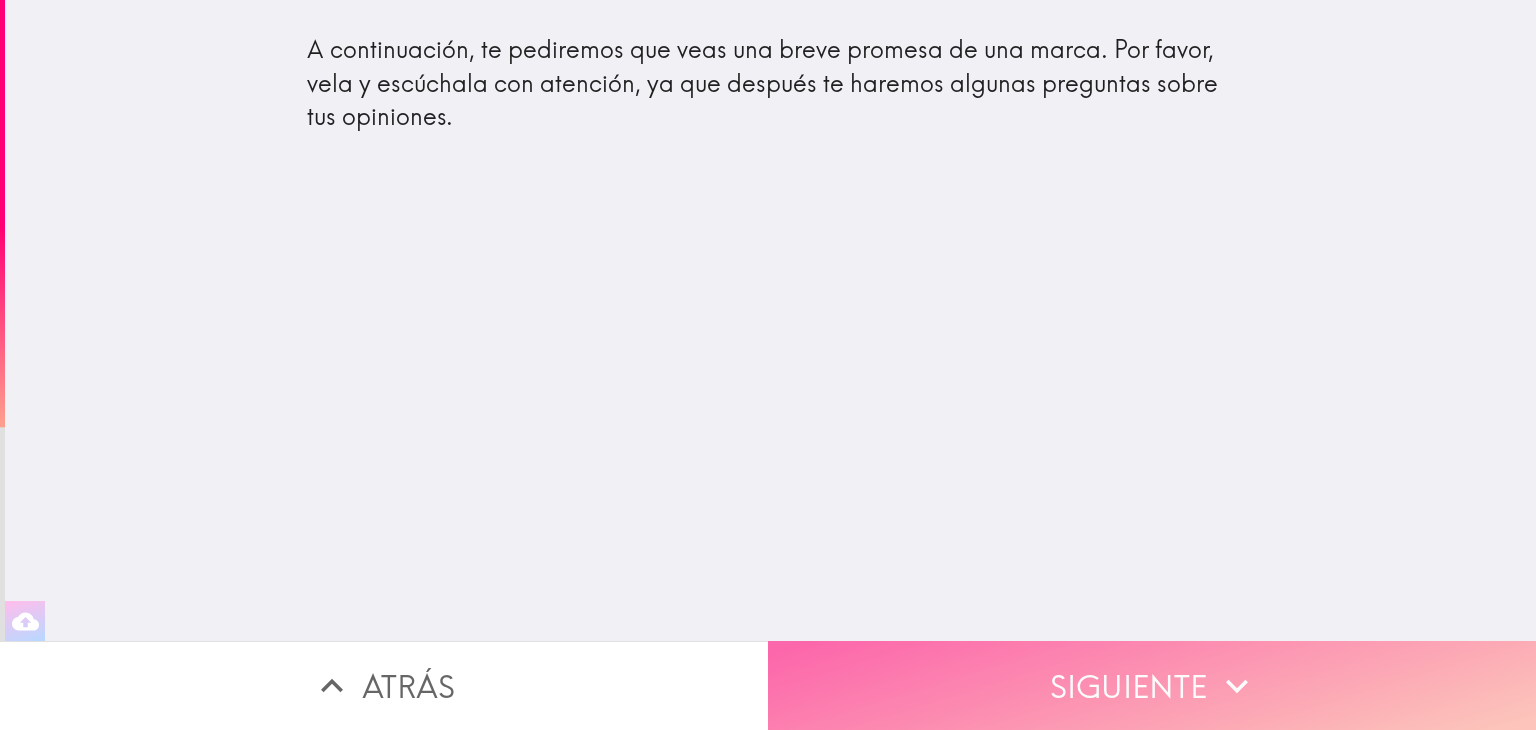 click on "Siguiente" at bounding box center (1152, 685) 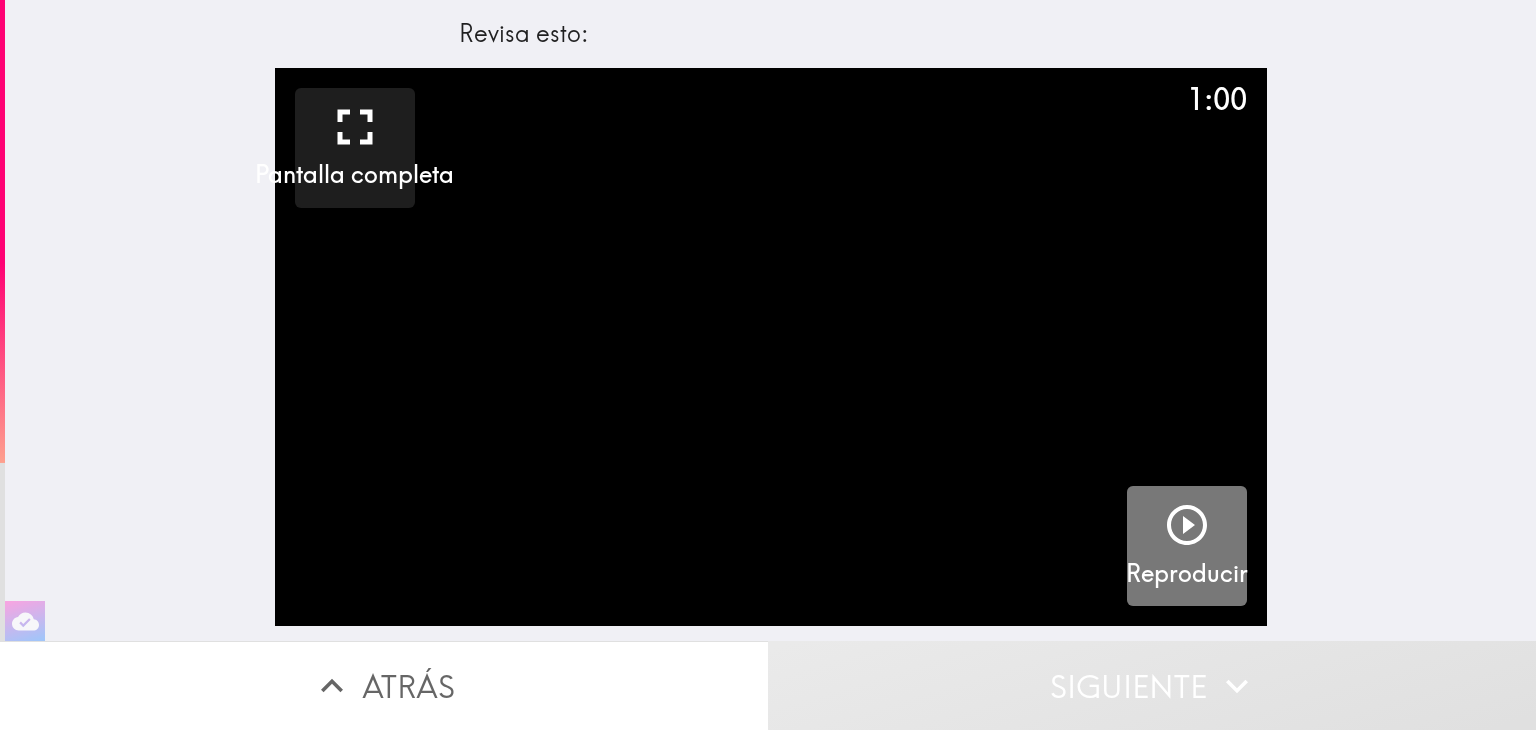 click 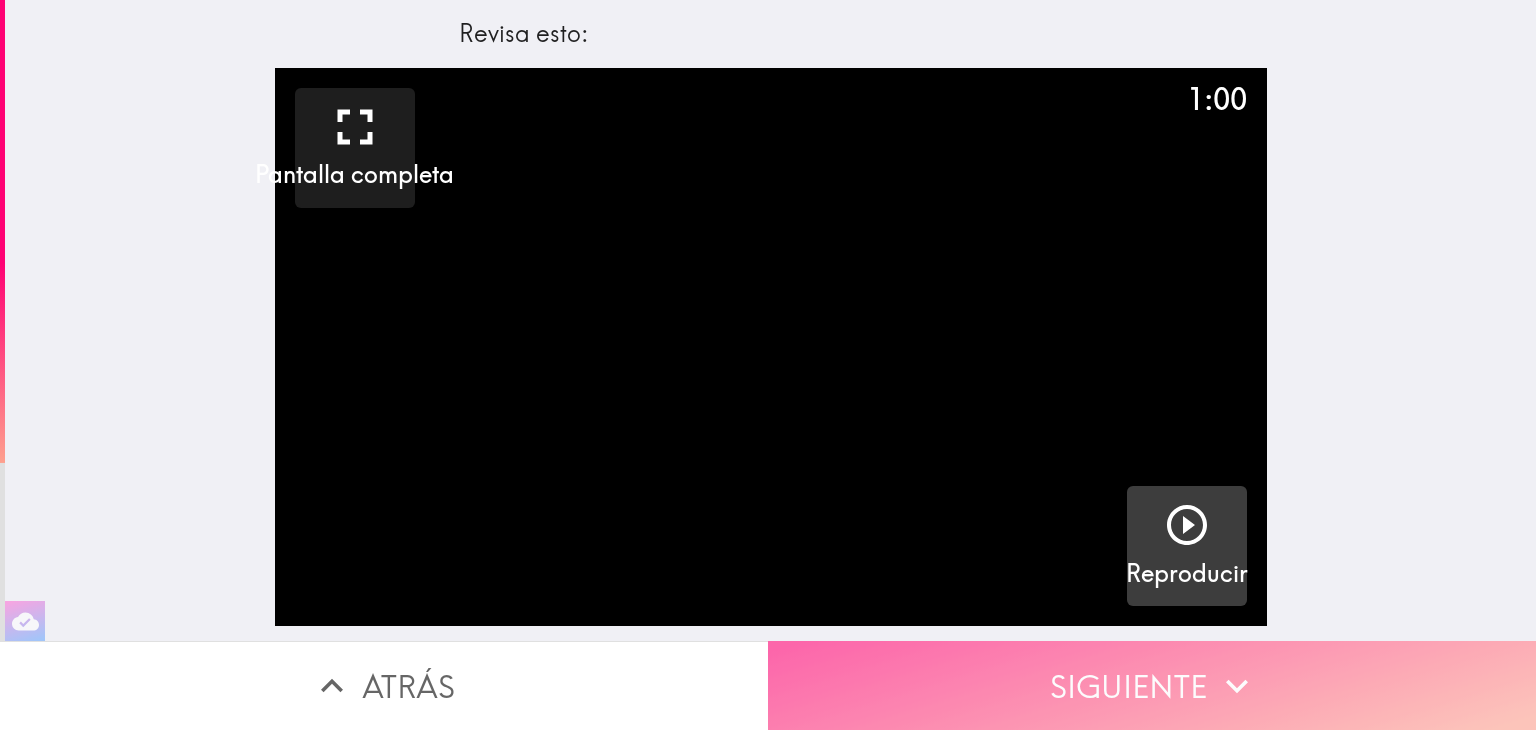 click 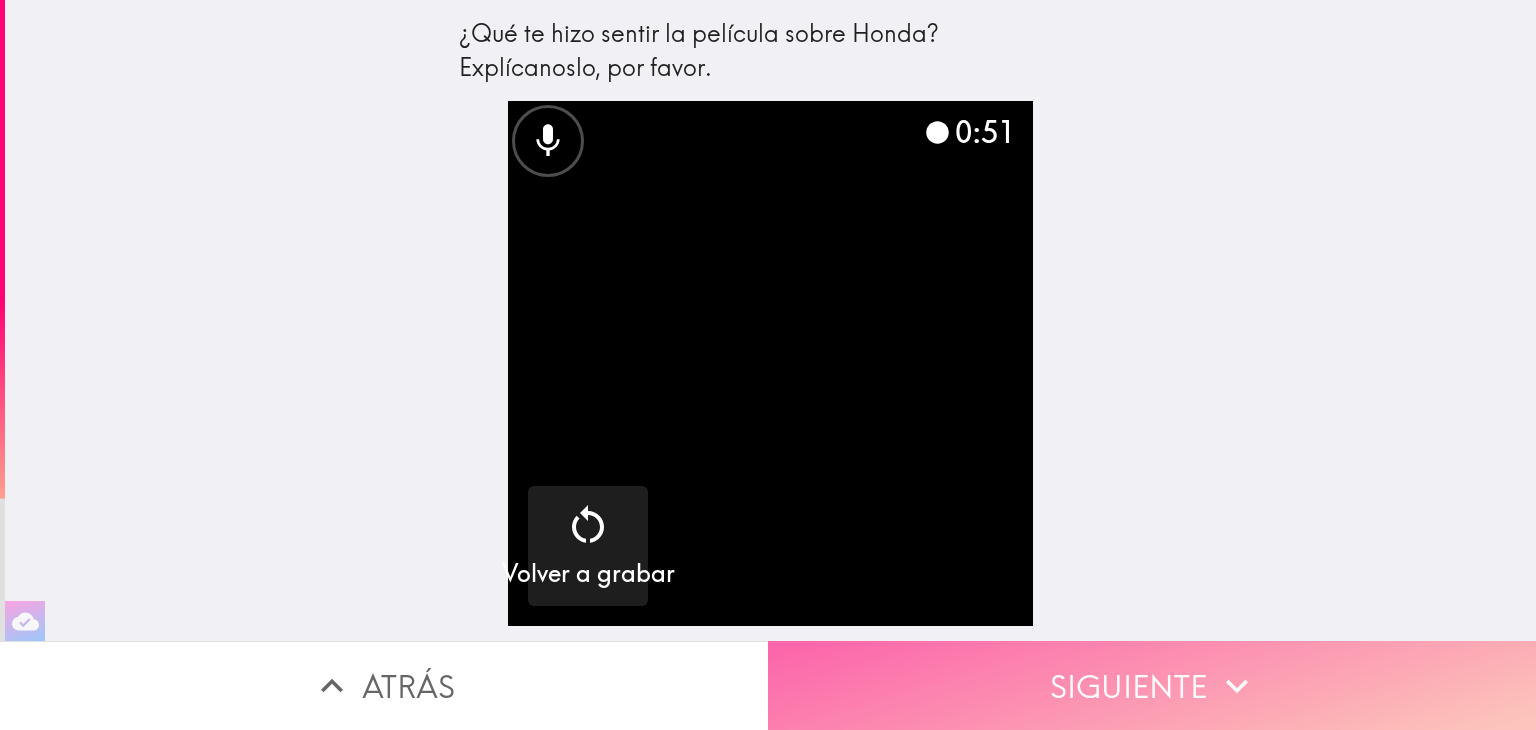 click on "Siguiente" at bounding box center (1152, 685) 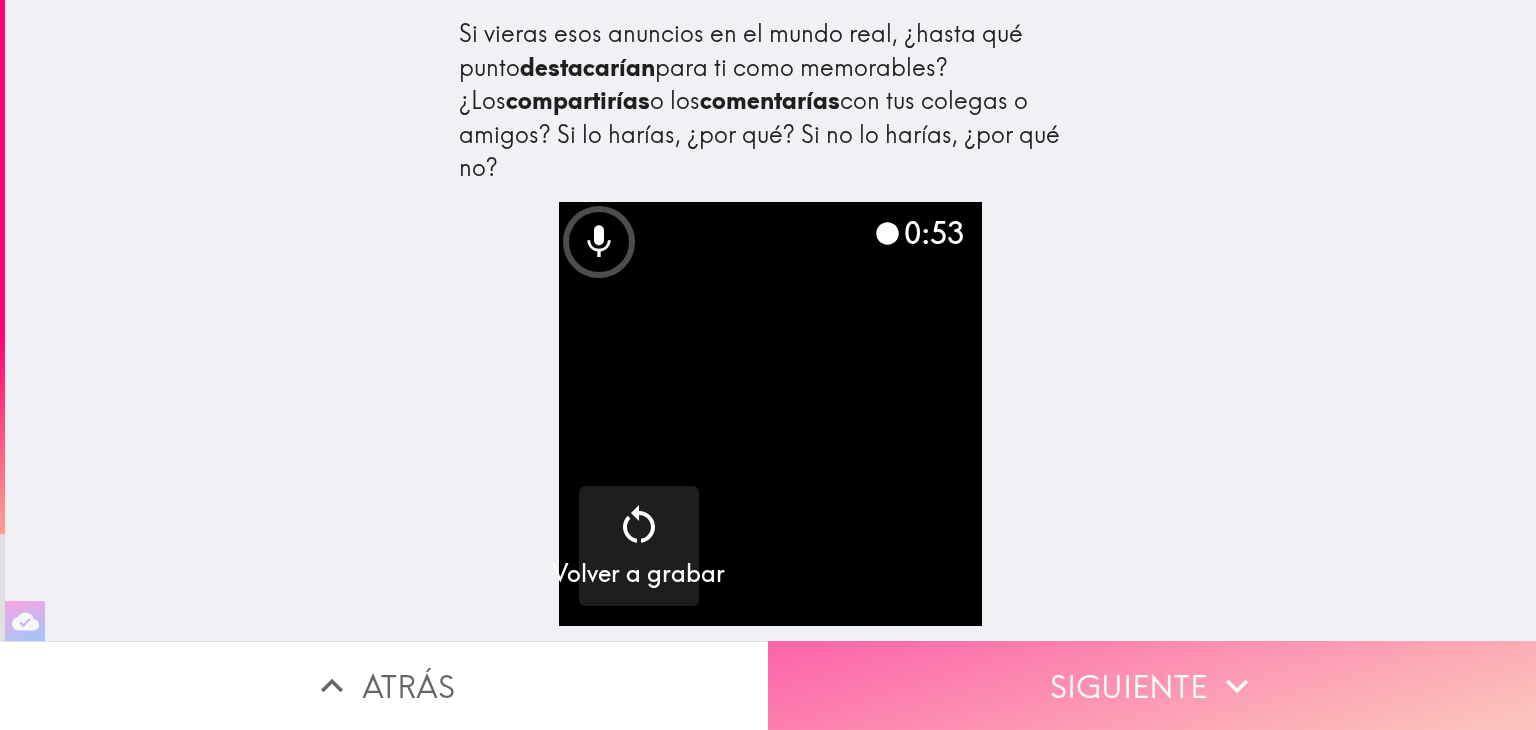 click on "Siguiente" at bounding box center (1152, 685) 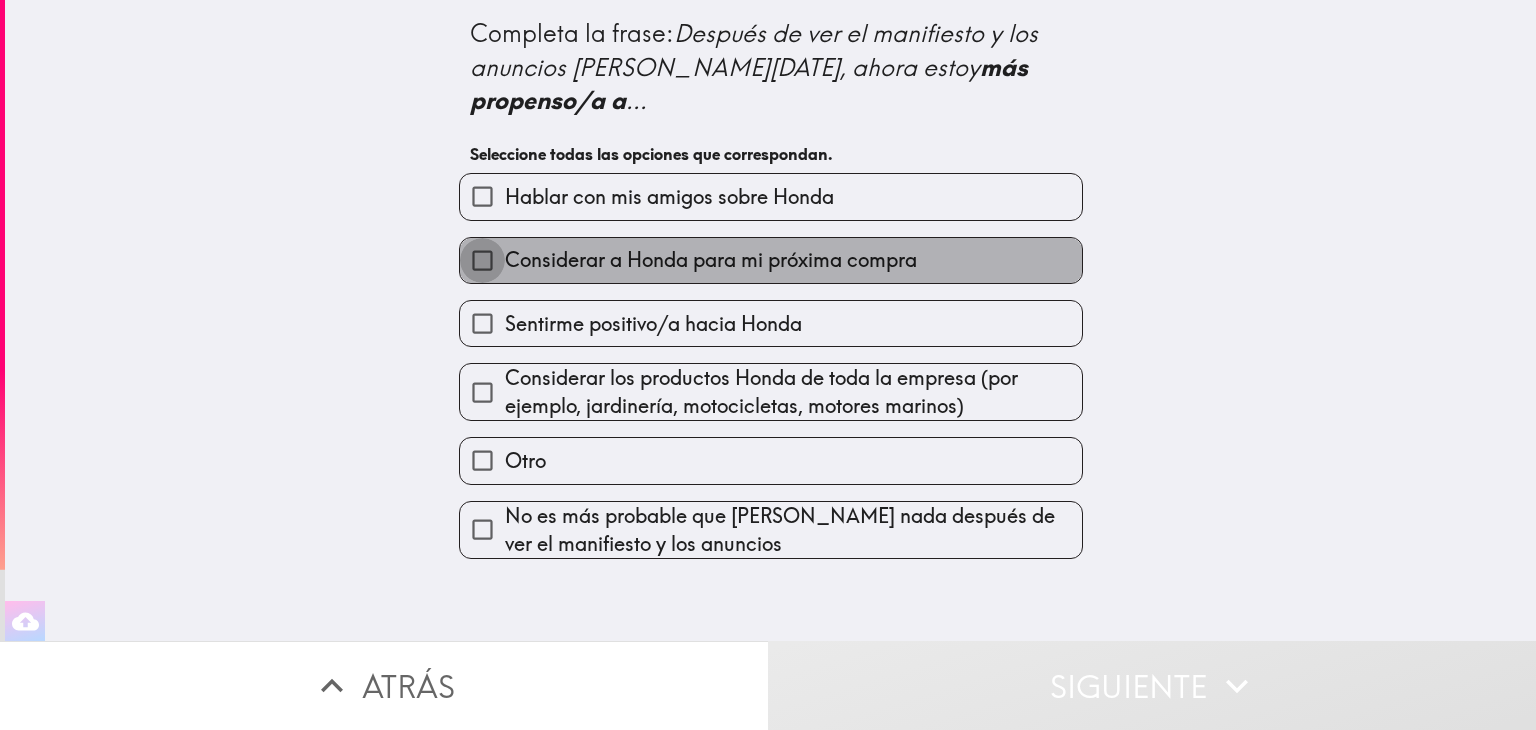 click on "Considerar a Honda para mi próxima compra" at bounding box center [482, 260] 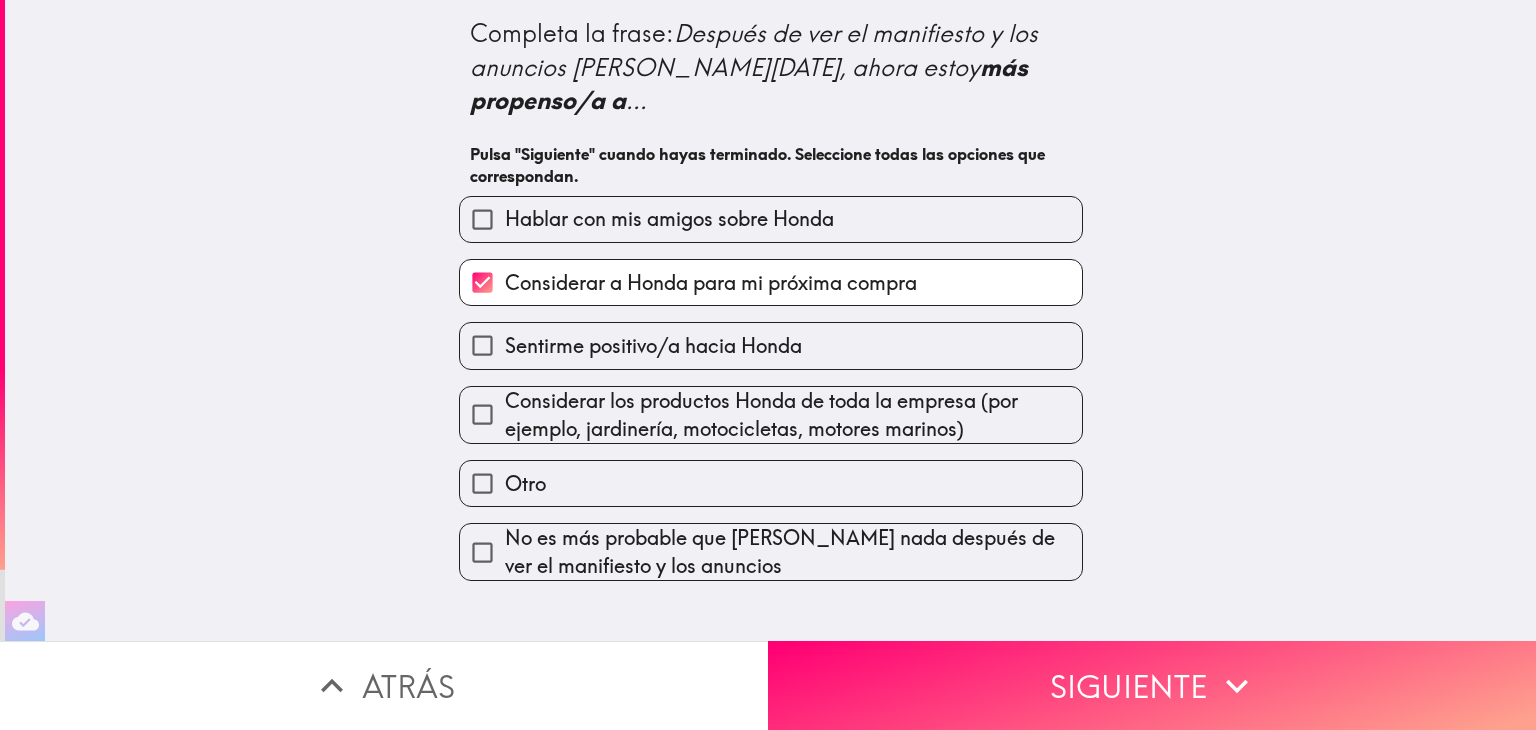 click on "Considerar los productos Honda de toda la empresa (por ejemplo, jardinería, motocicletas, motores marinos)" at bounding box center (482, 414) 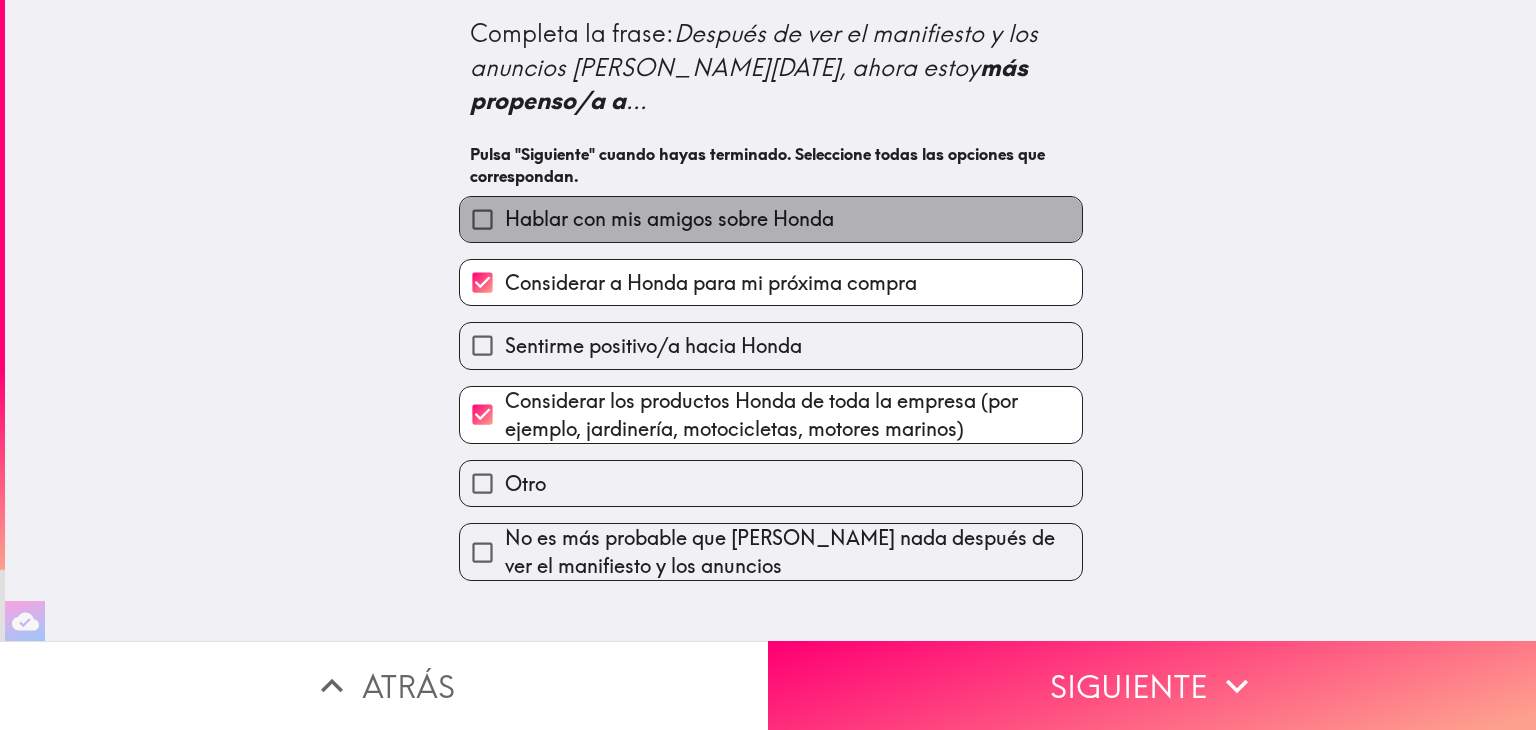 click on "Hablar con mis amigos sobre Honda" at bounding box center [669, 219] 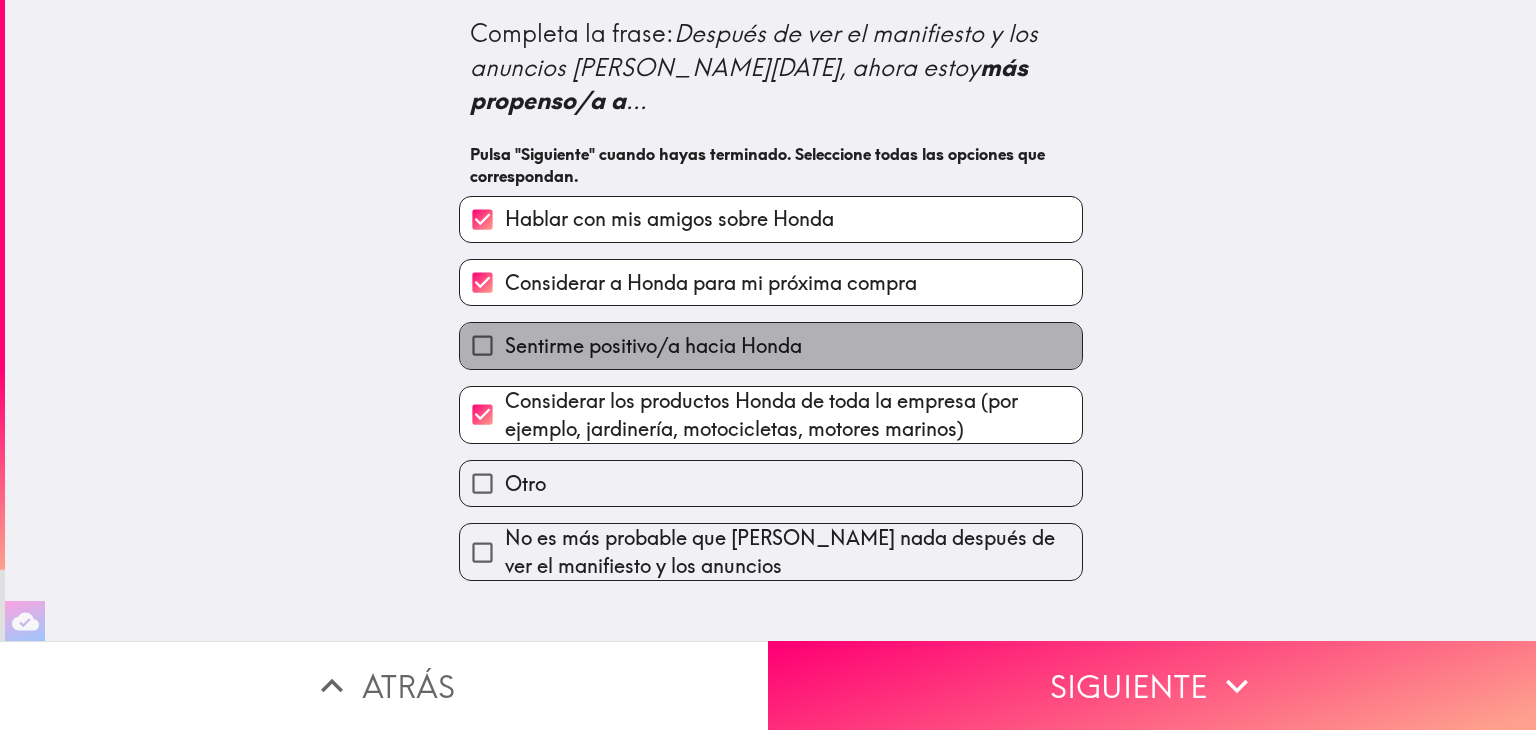 click on "Sentirme positivo/a hacia Honda" at bounding box center [653, 346] 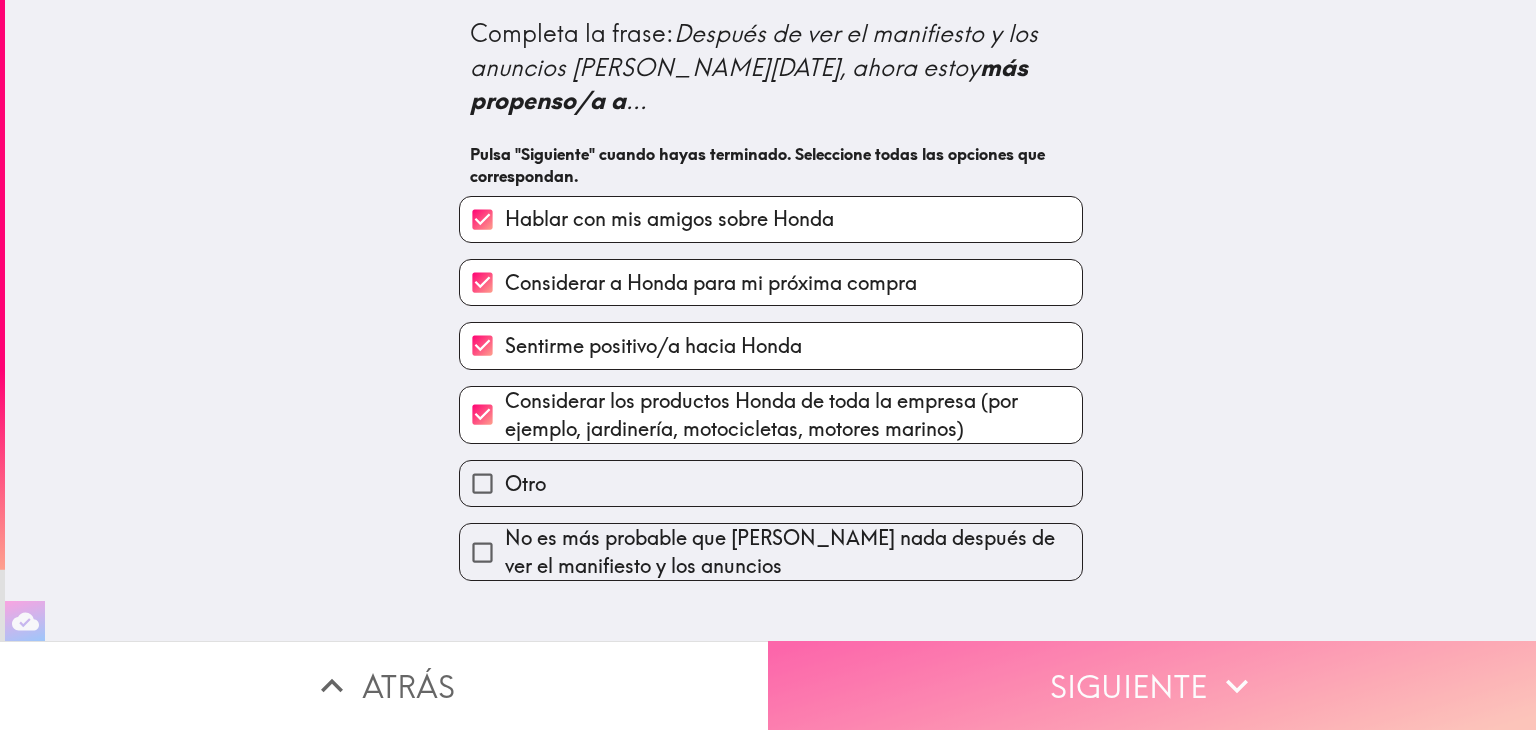 click on "Siguiente" at bounding box center (1152, 685) 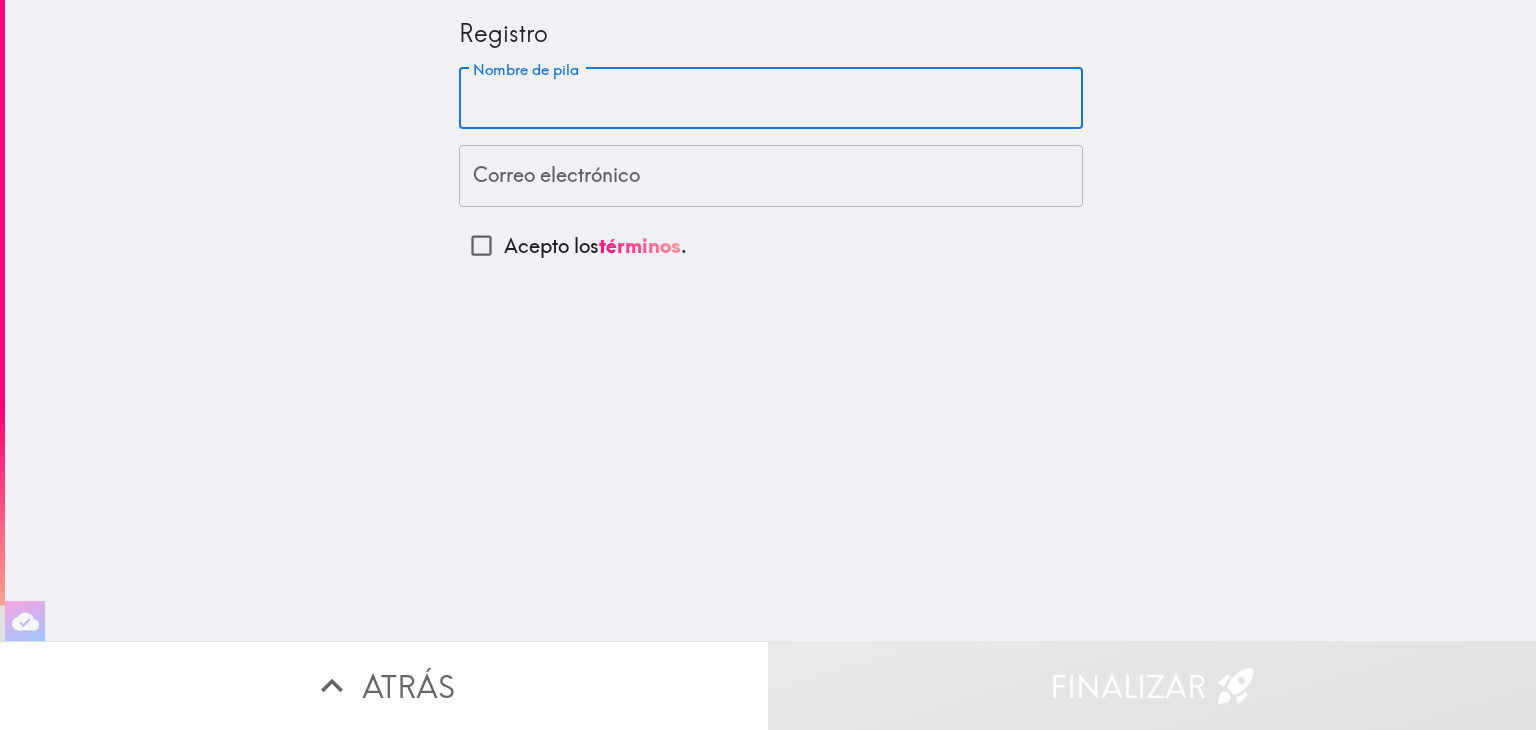 click on "Nombre de pila" at bounding box center (771, 99) 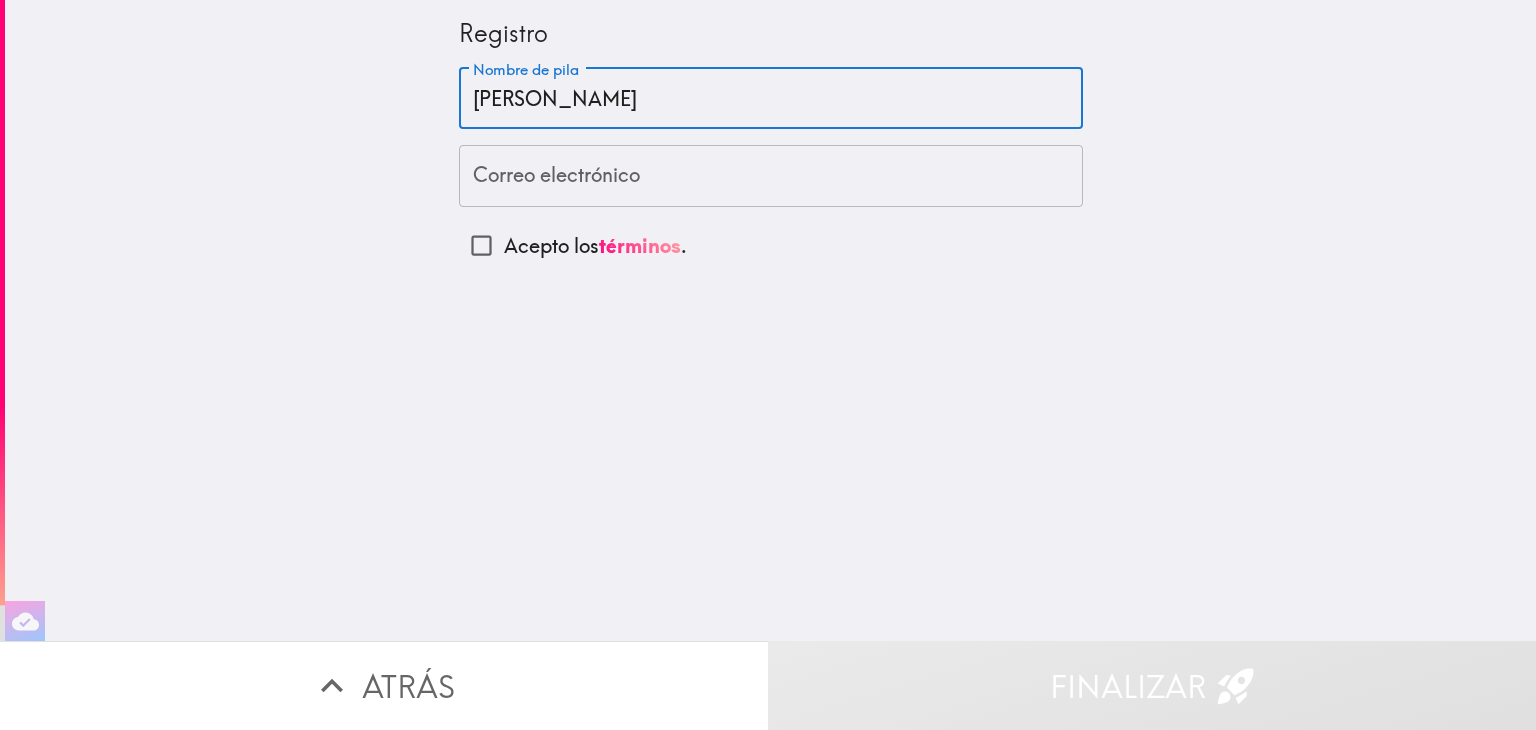 type on "SOLEDAD MORA DIAZ" 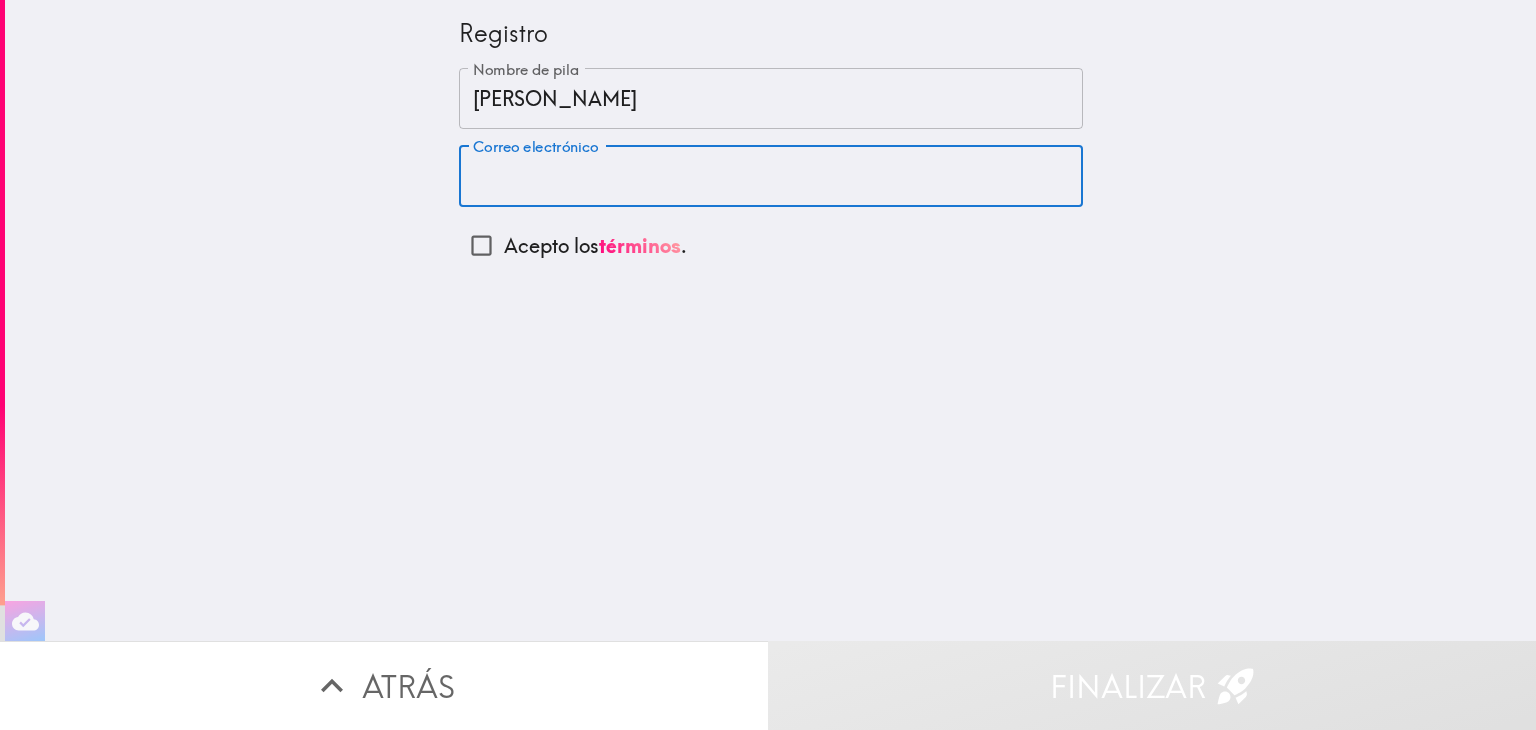 click on "Correo electrónico" at bounding box center [771, 176] 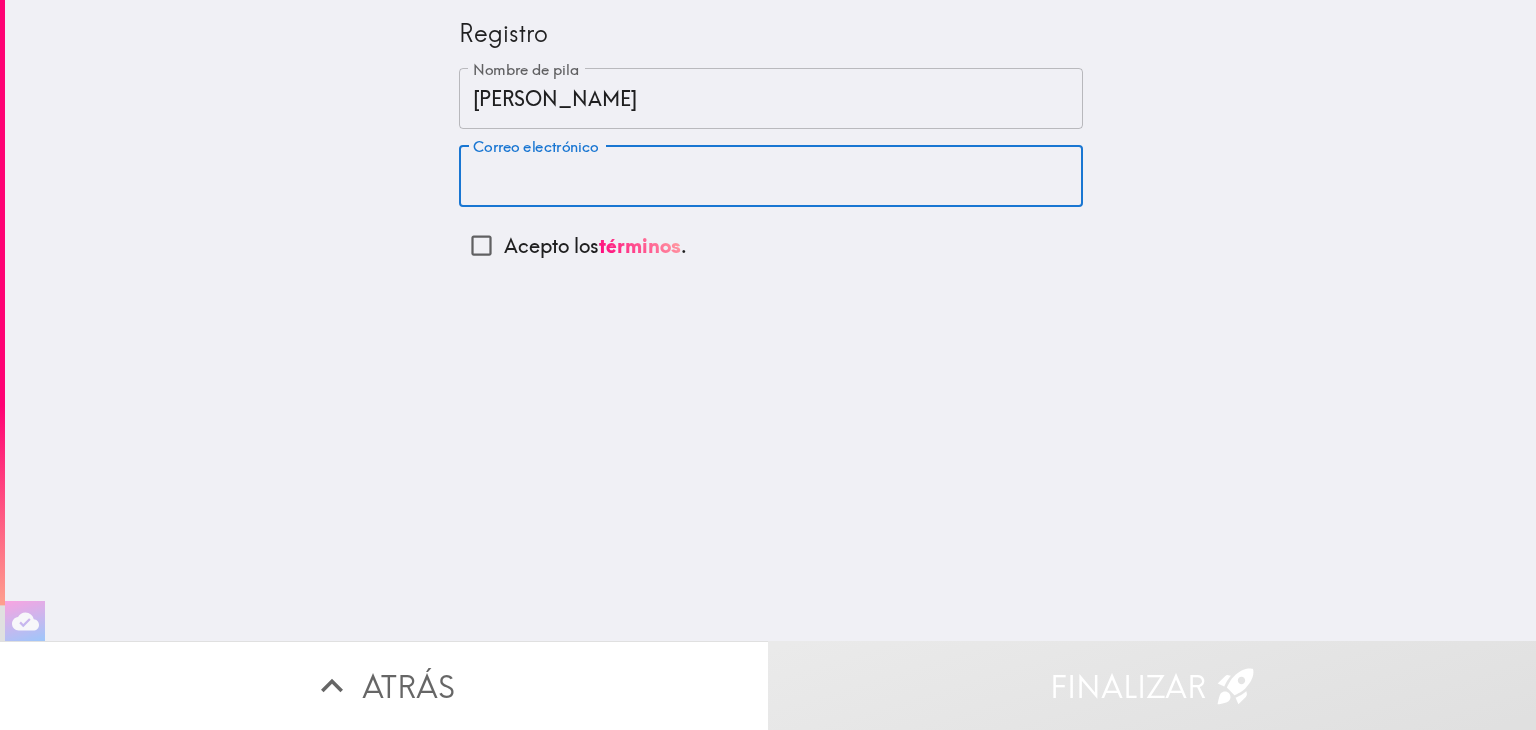 type on "elpaisdenuncajamas198019@gmail.com" 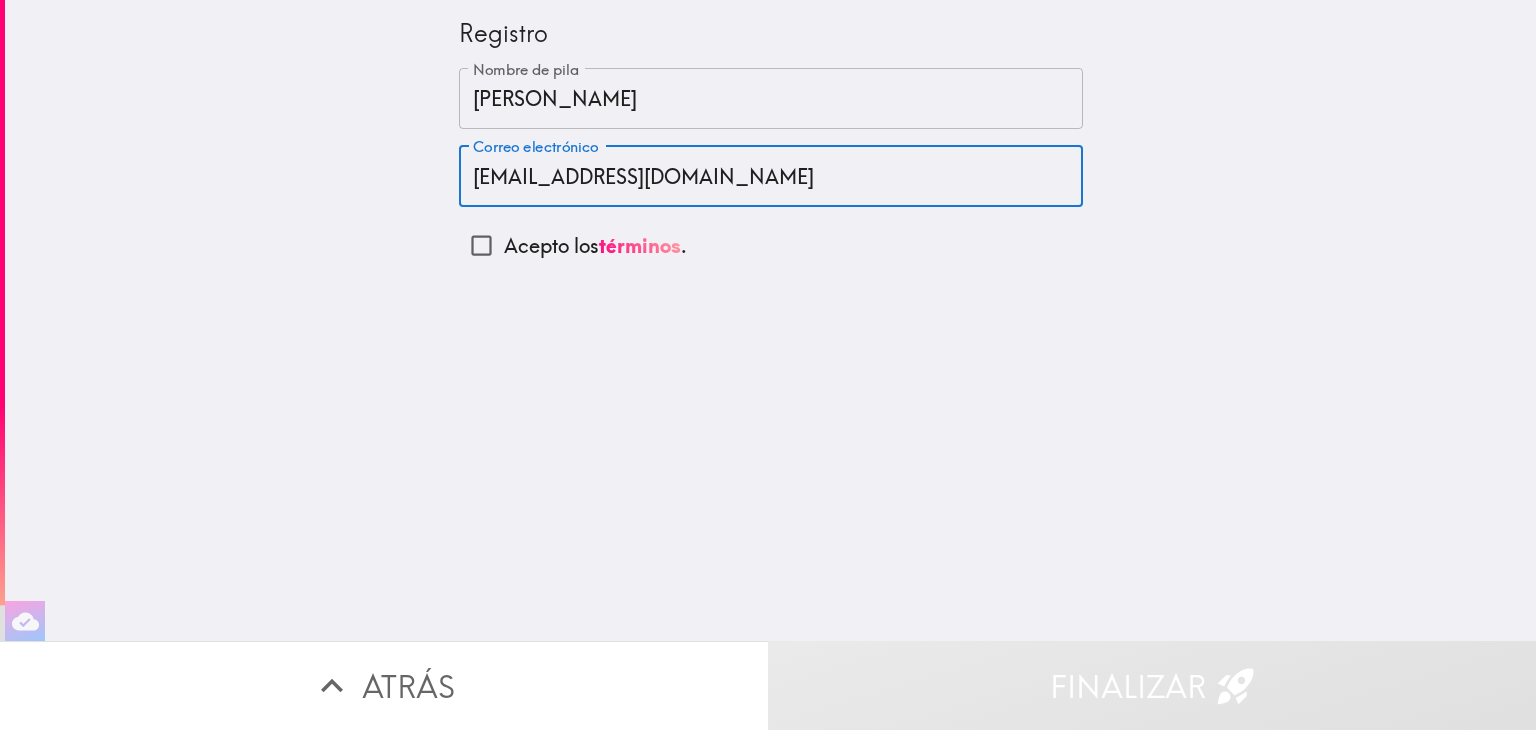 click on "Acepto los  términos ." at bounding box center [481, 245] 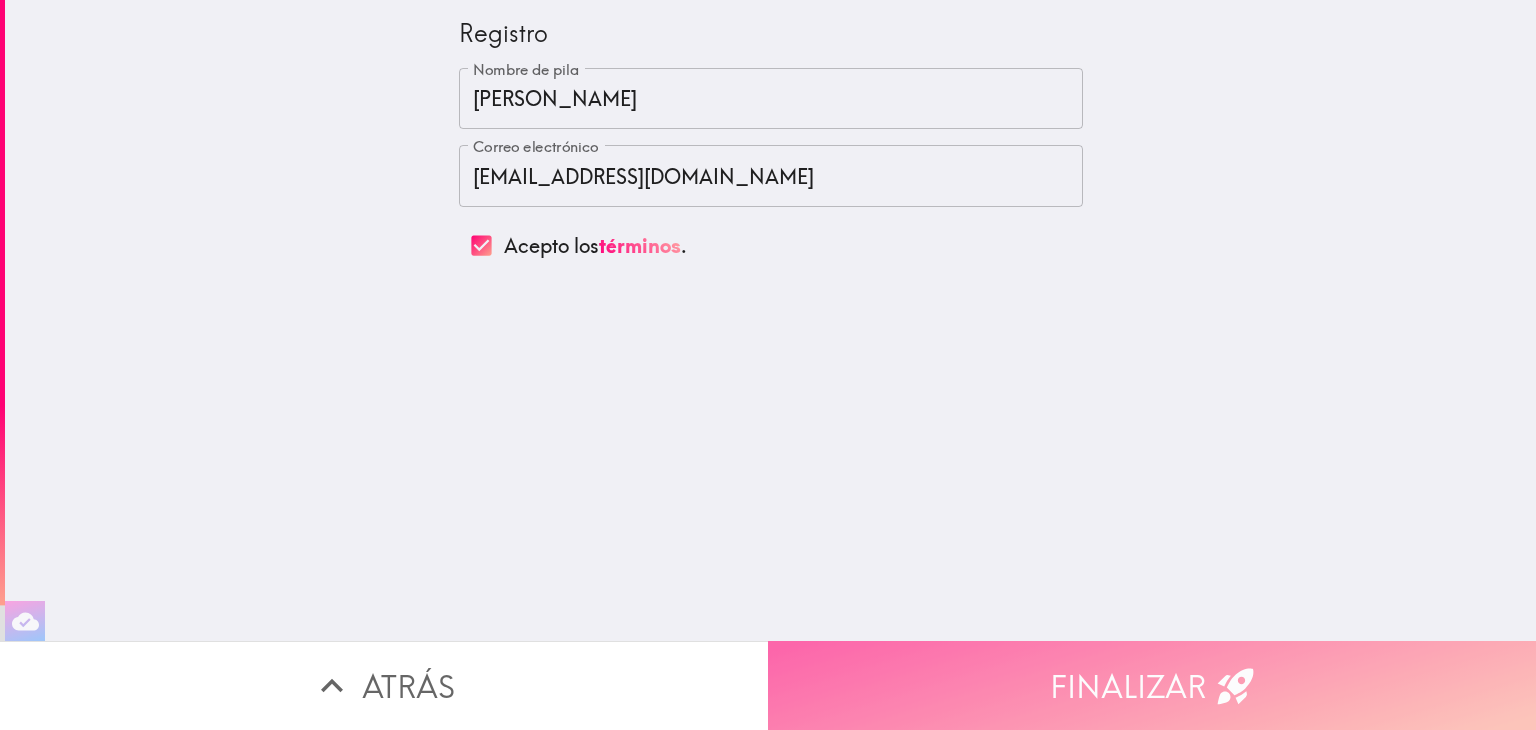 click 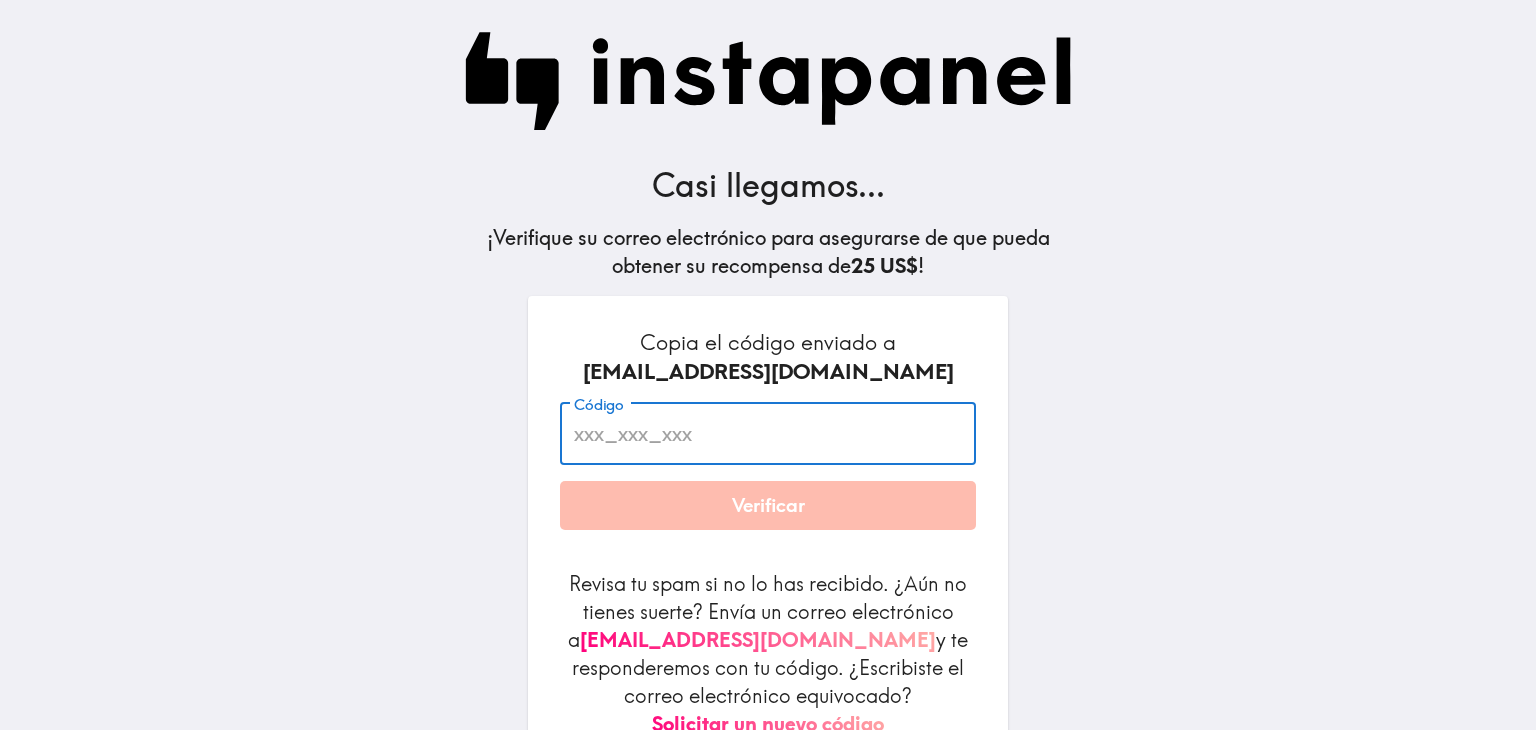 click on "Código" at bounding box center (768, 434) 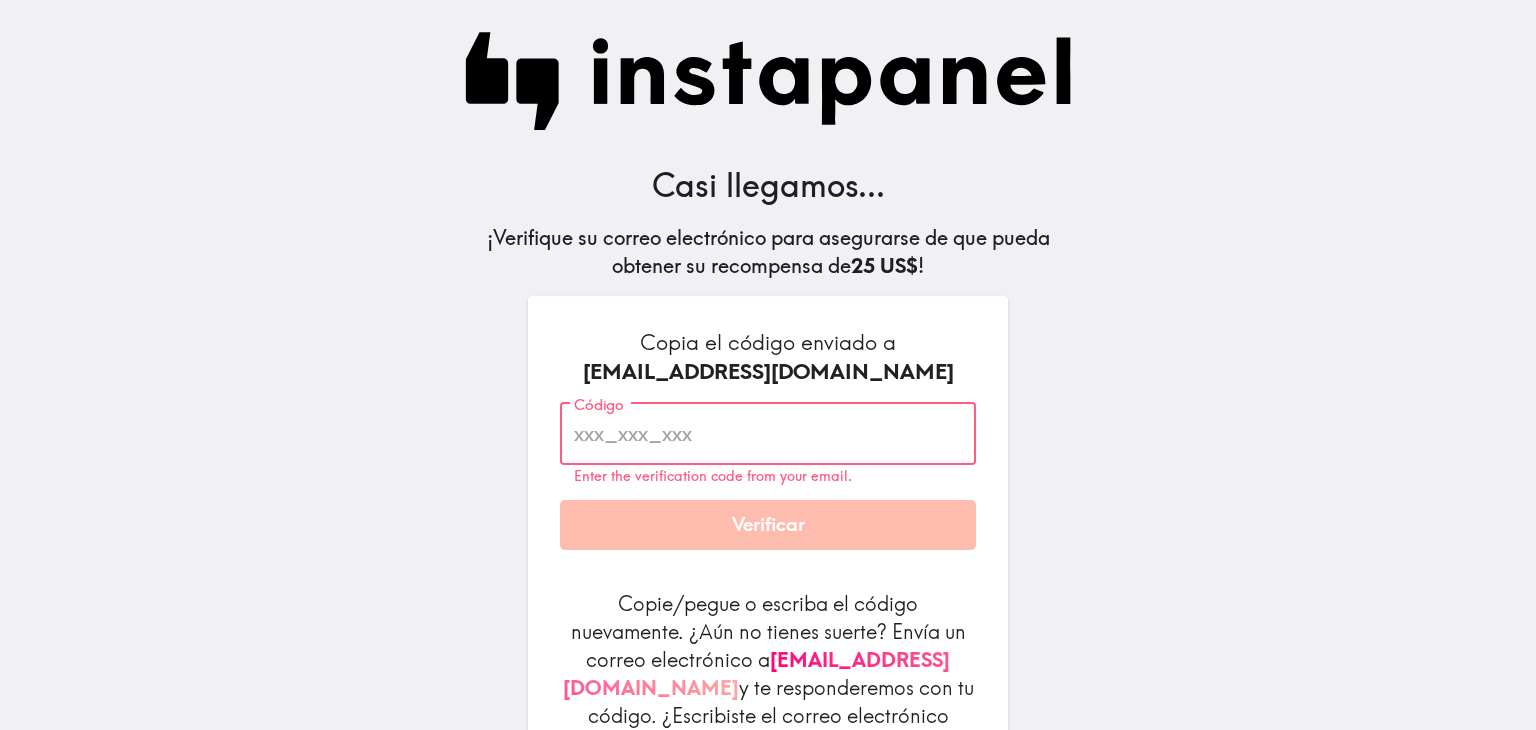 click on "Código" at bounding box center [768, 434] 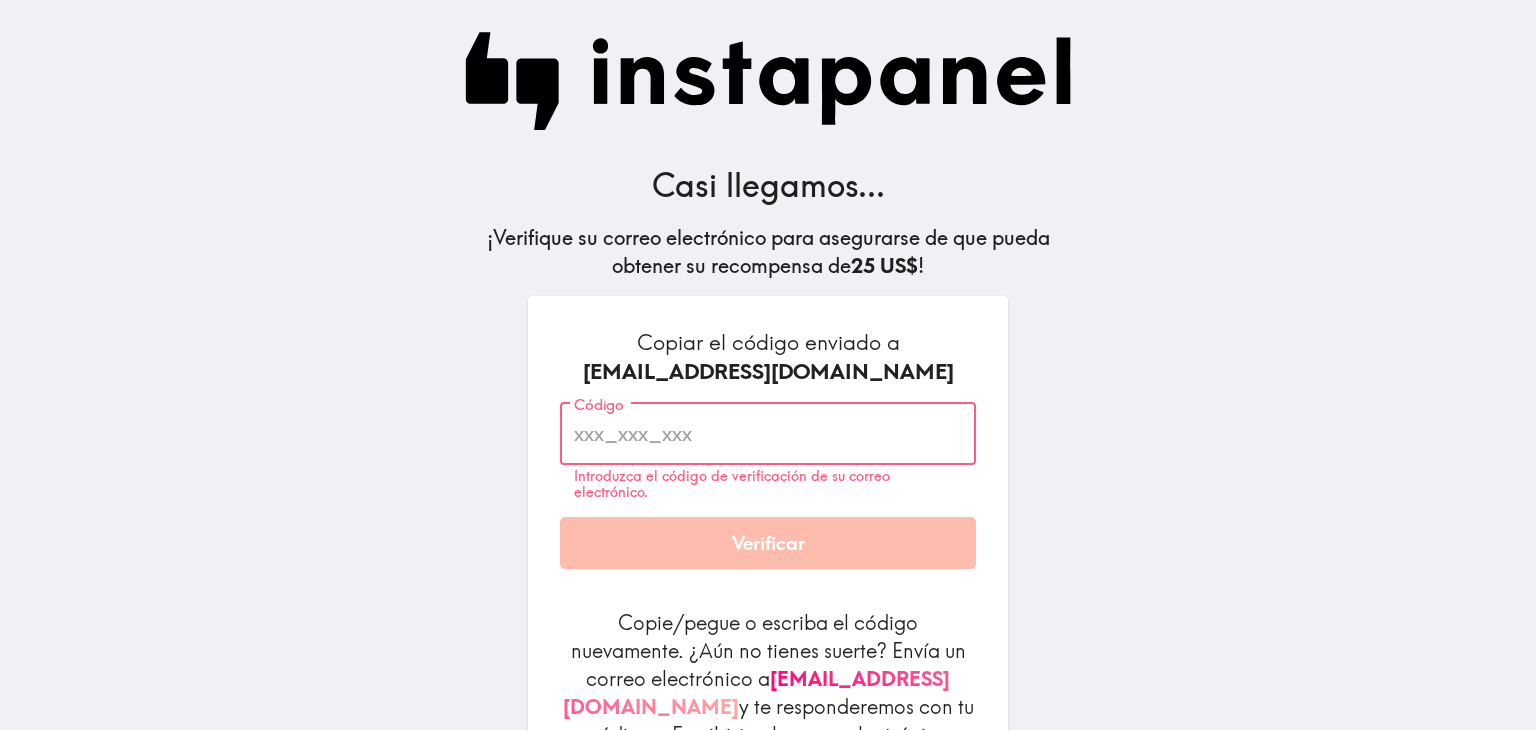 click on "Código" at bounding box center (768, 434) 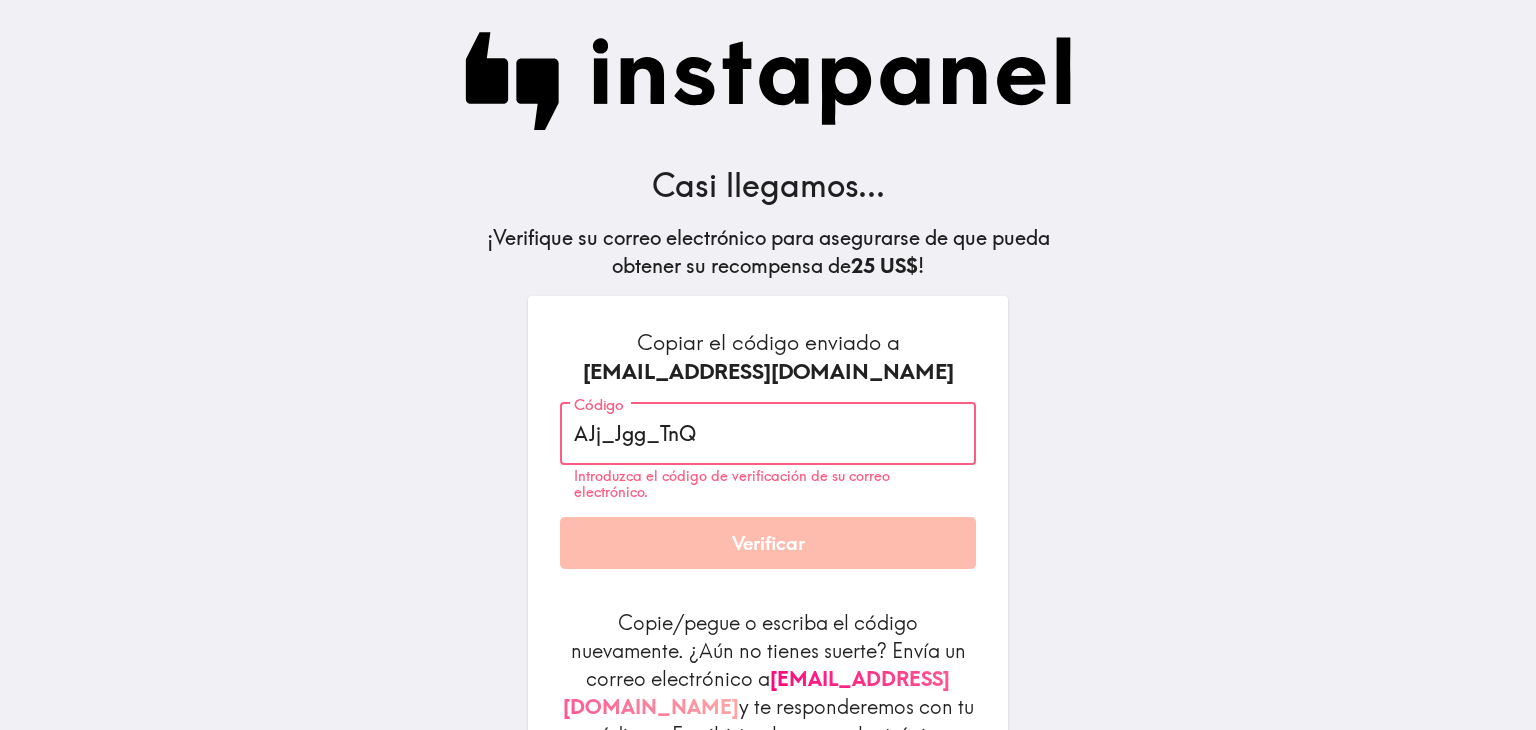 type on "AJj_Jgg_TnQ" 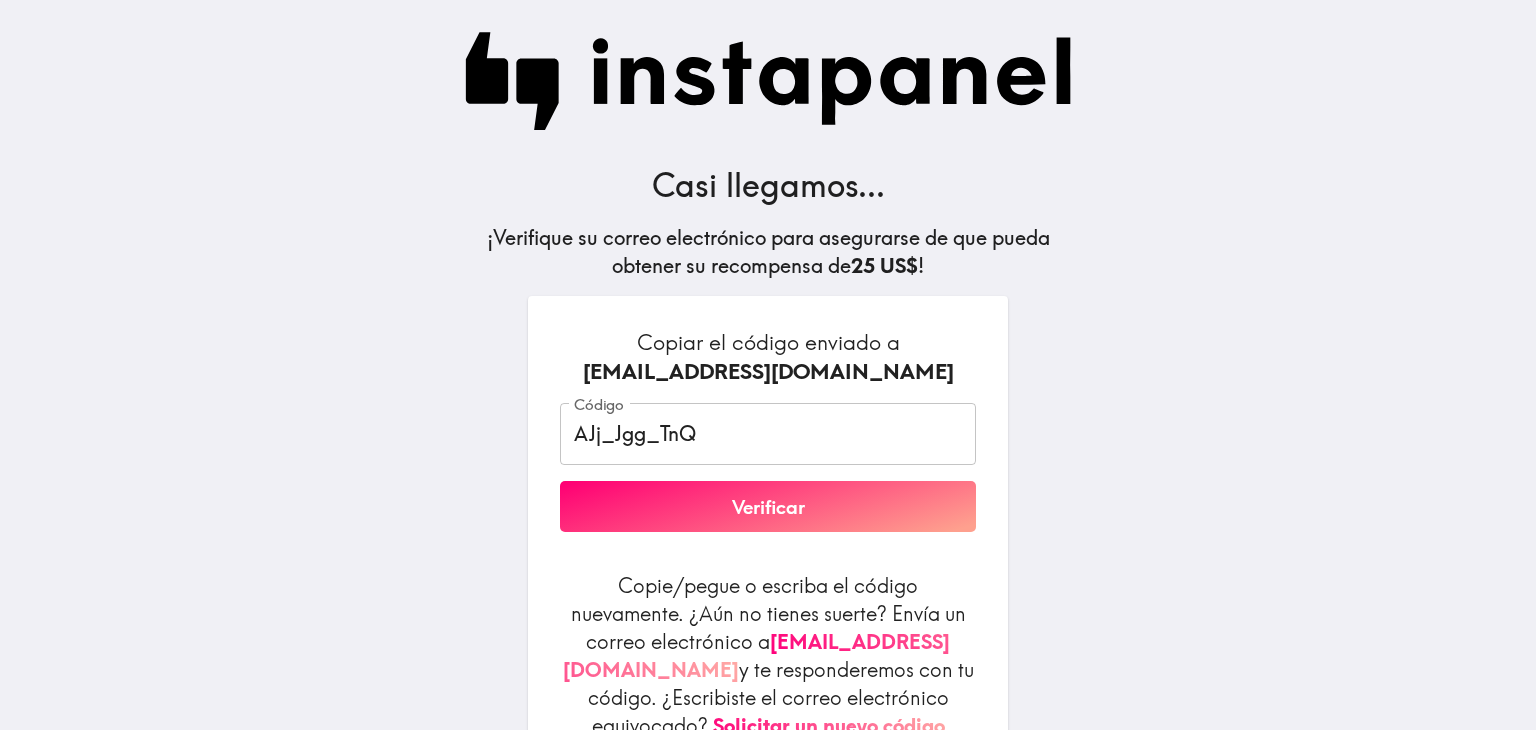 click on "Copiar el código enviado a elpaisdenuncajamas198019@gmail.com Código AJj_Jgg_TnQ Código Verificar Copie/pegue o escriba el código nuevamente.    ¿Aún no tienes suerte? Envía un correo electrónico a  codes@instapanel.com  y te responderemos con tu código.    ¿Escribiste el correo electrónico equivocado?   Solicitar un nuevo código" at bounding box center (768, 534) 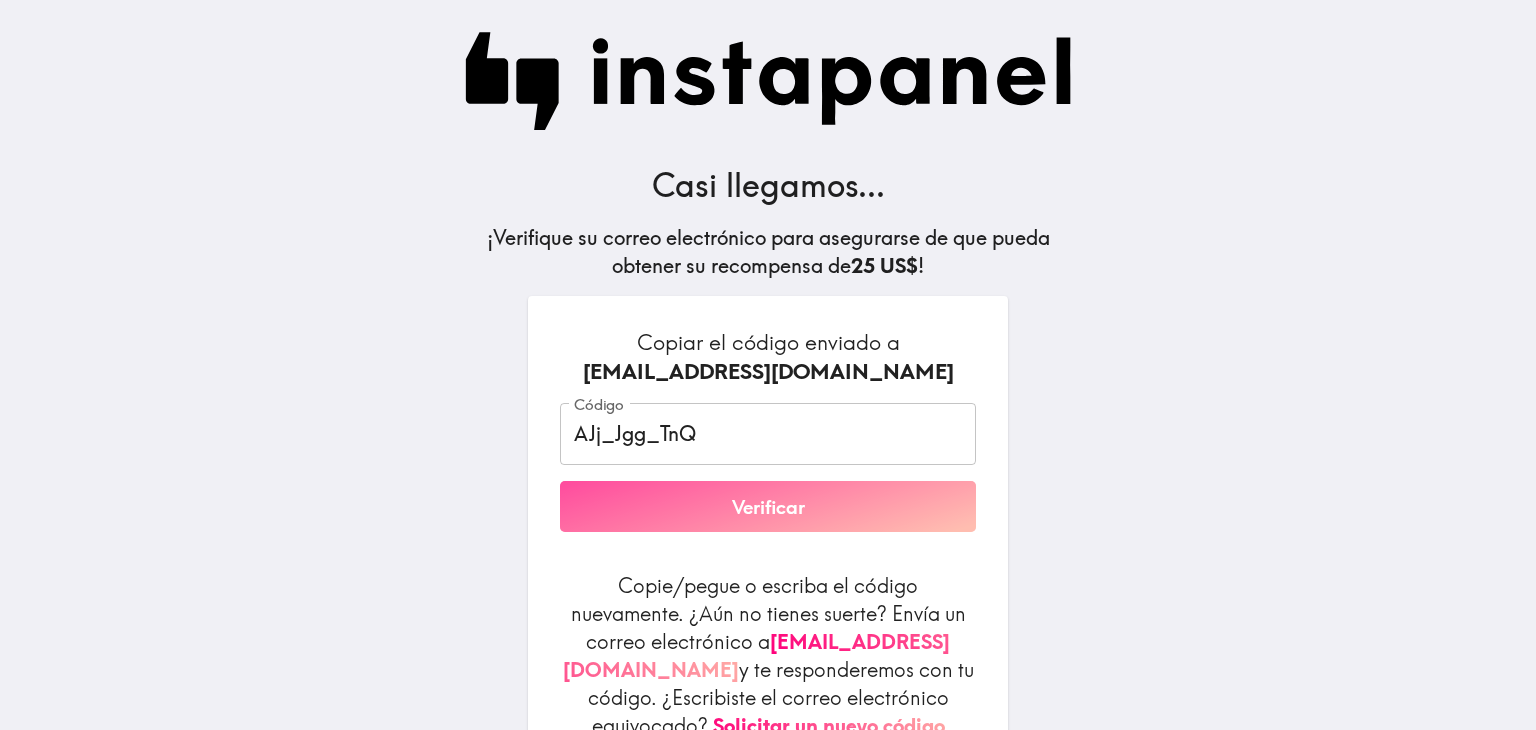 click on "Verificar" at bounding box center (768, 506) 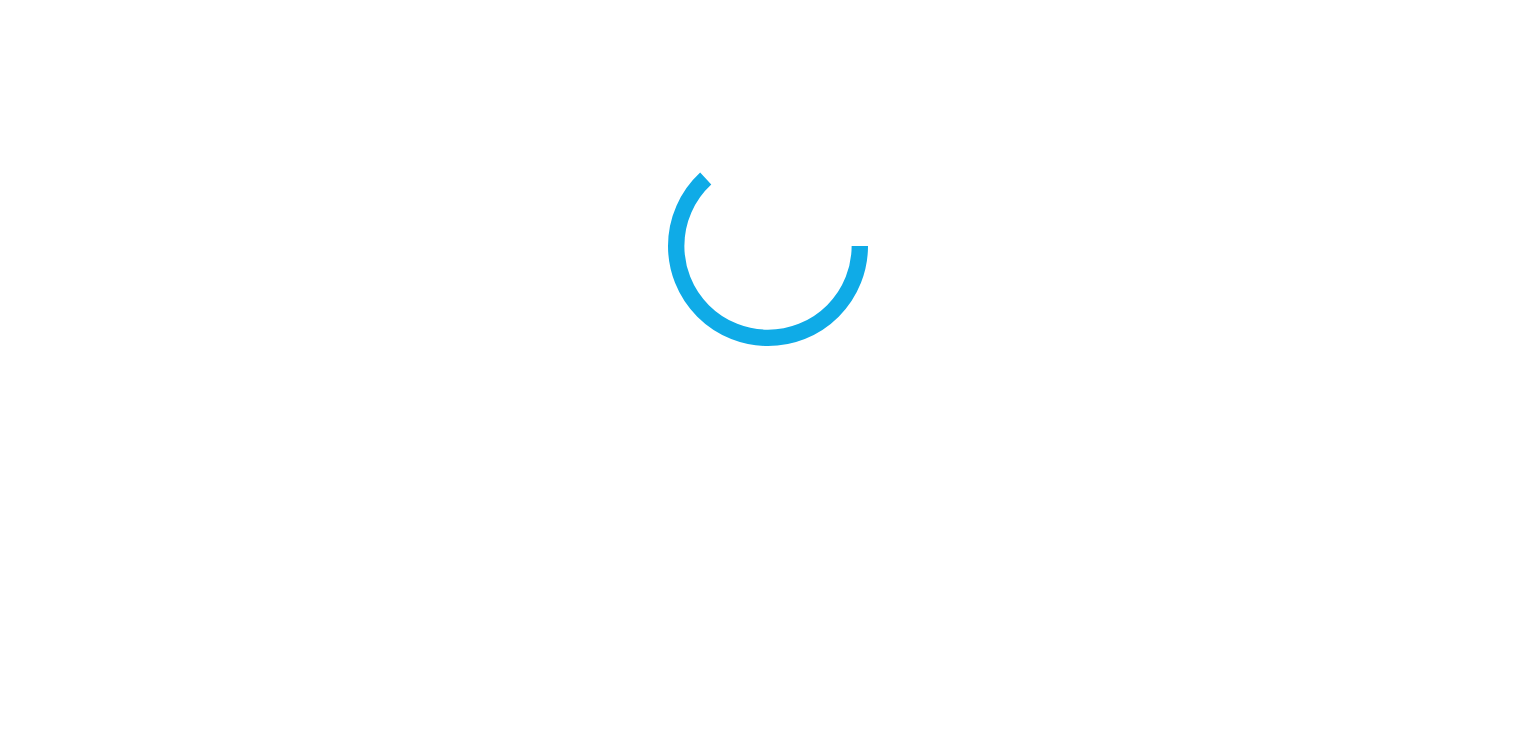 scroll, scrollTop: 0, scrollLeft: 0, axis: both 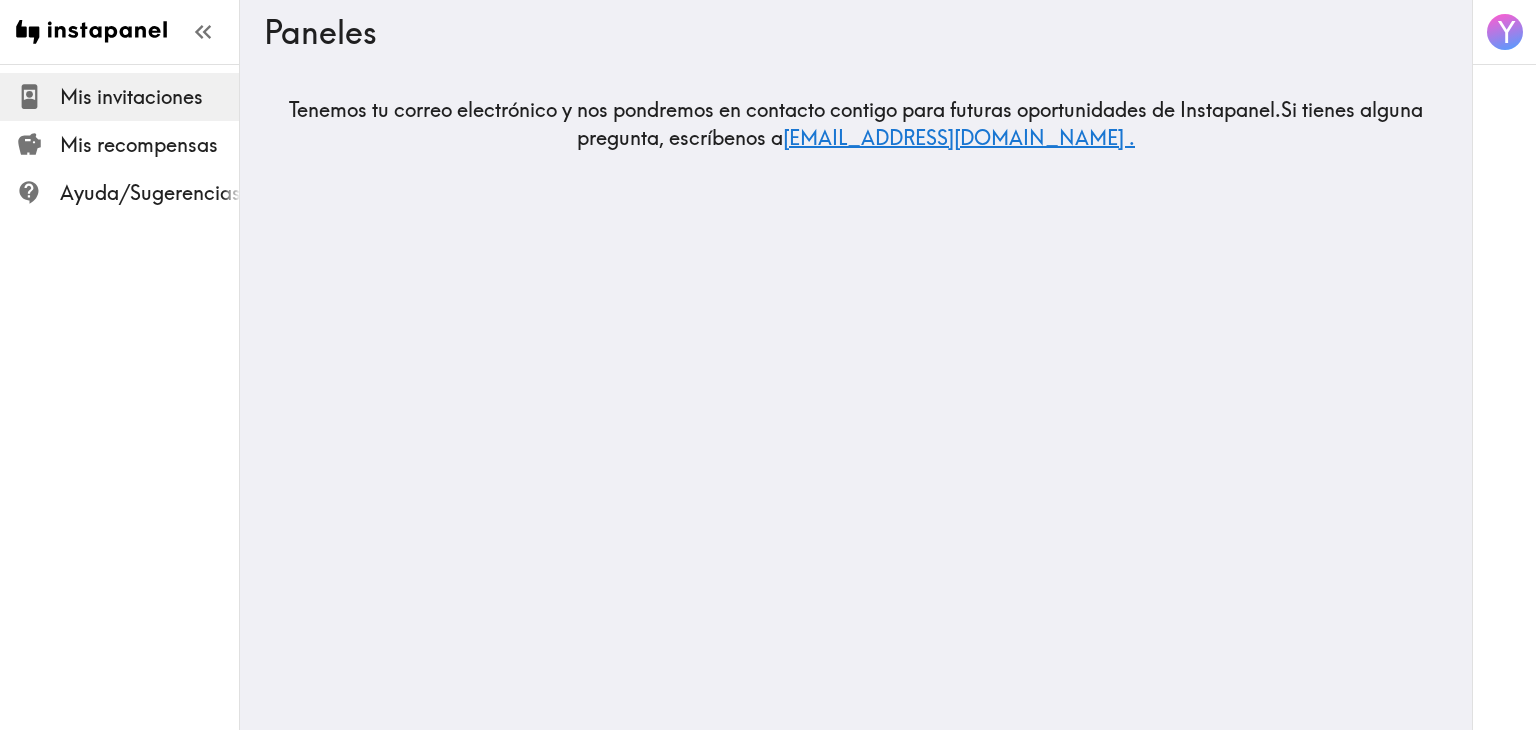 click on "Mis invitaciones" at bounding box center (131, 96) 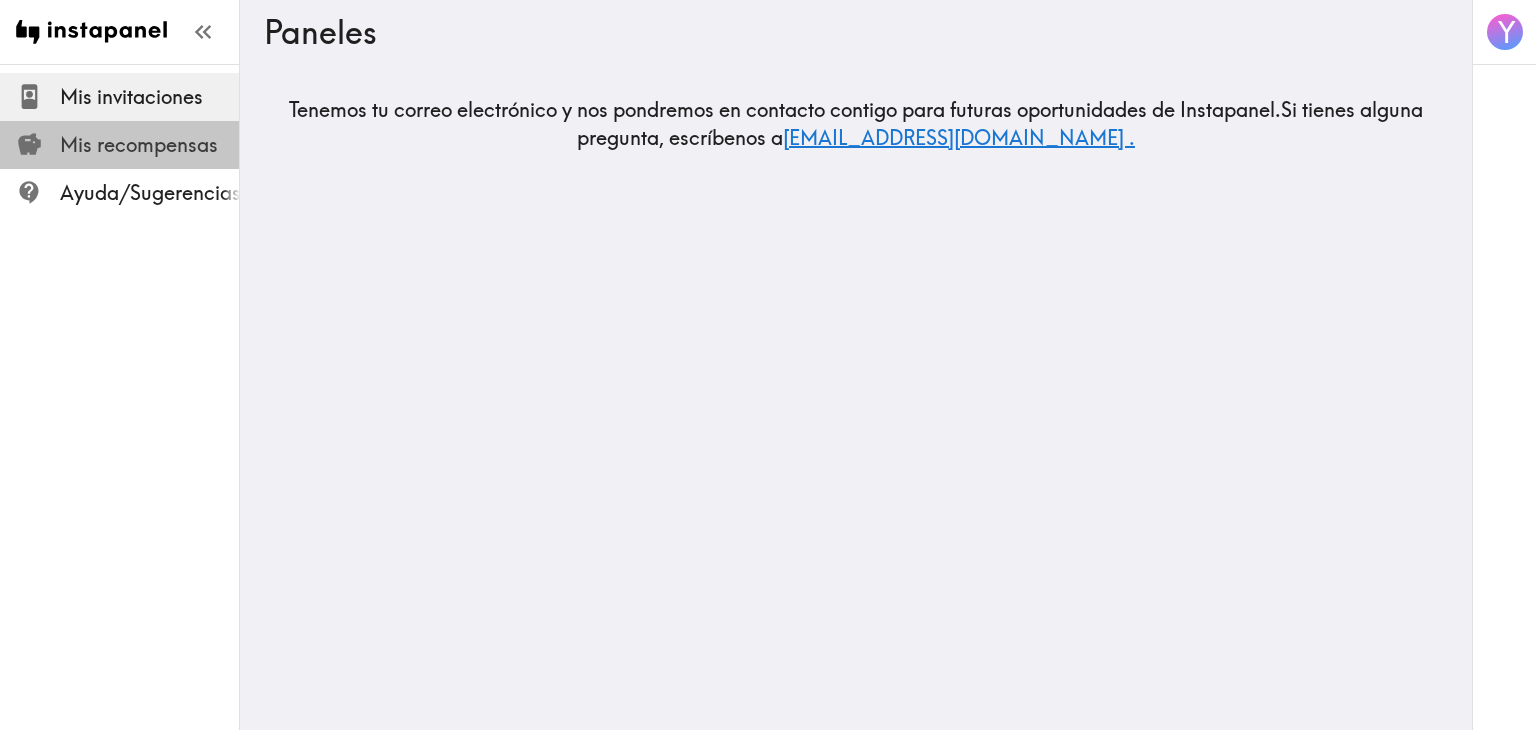 click on "Mis recompensas" at bounding box center (139, 144) 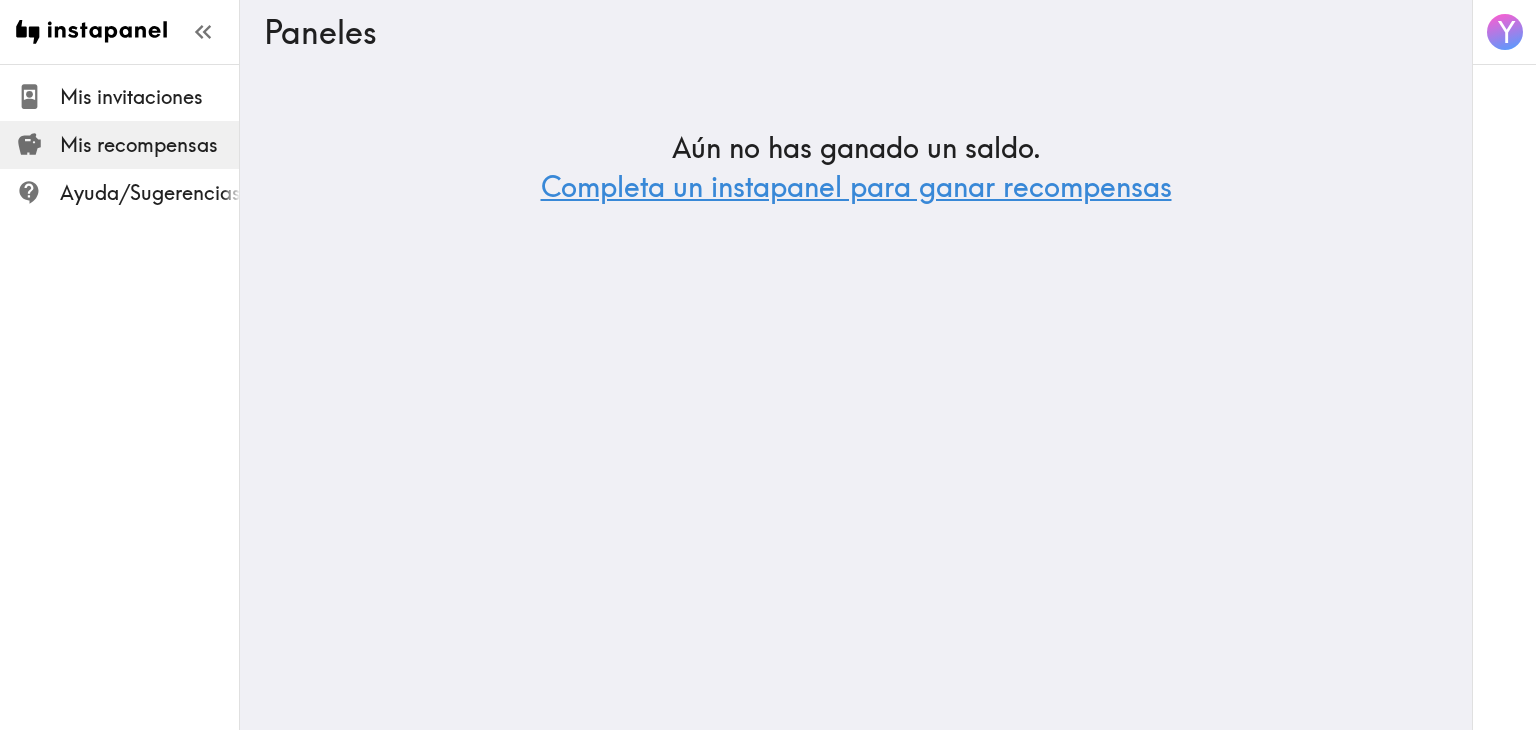 click on "Completa un instapanel para ganar recompensas" at bounding box center [856, 186] 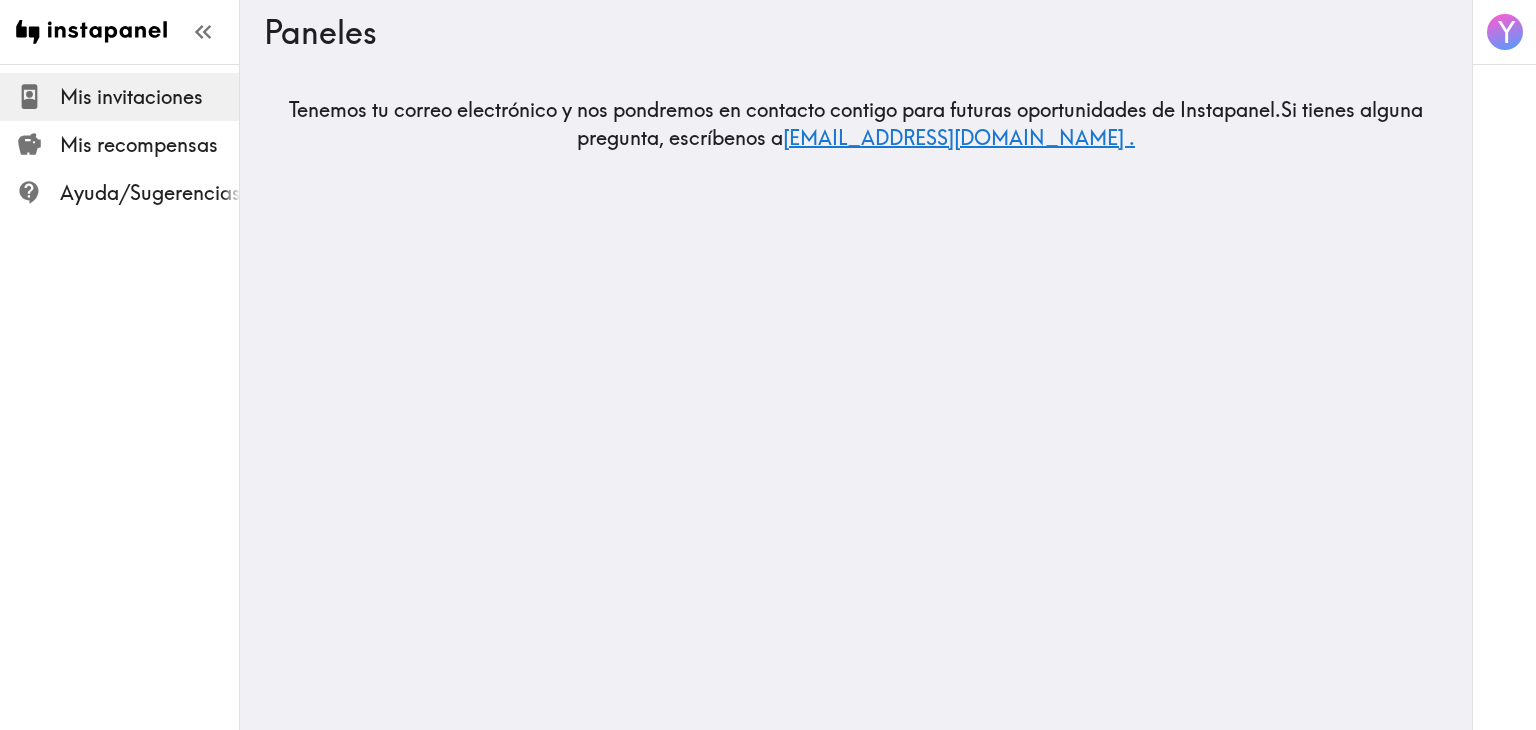 click on "Mis invitaciones" at bounding box center [131, 96] 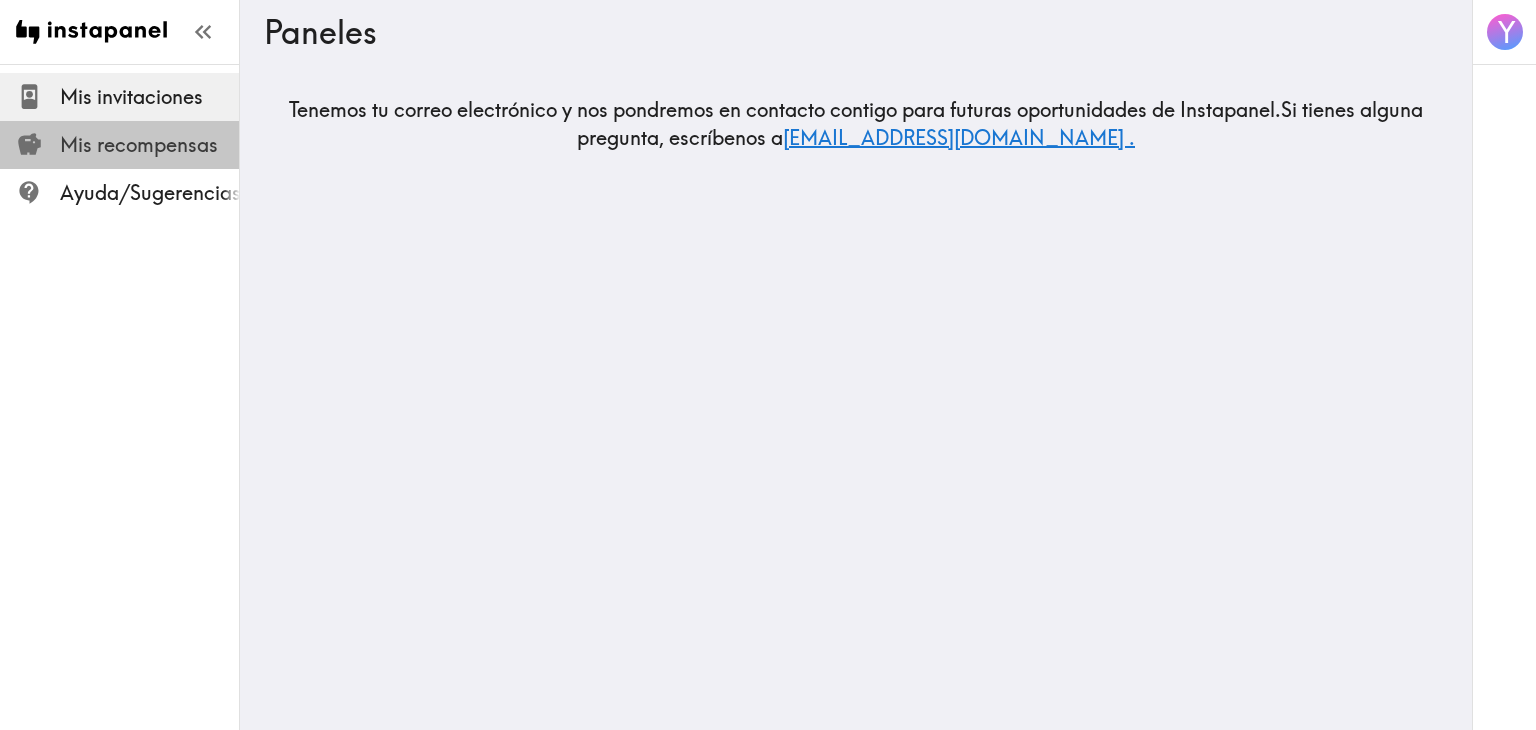 click at bounding box center (38, 144) 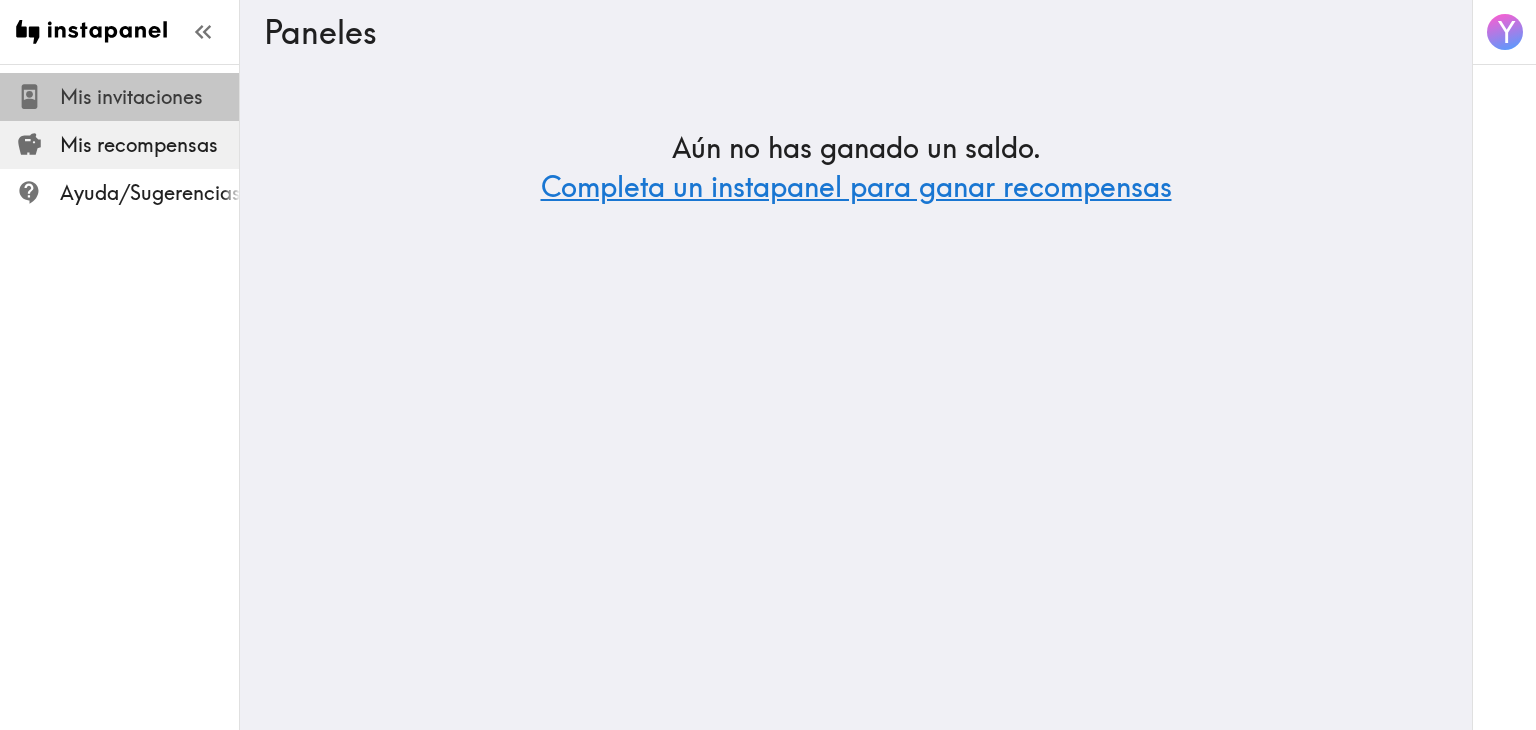 click on "Mis invitaciones" at bounding box center [131, 96] 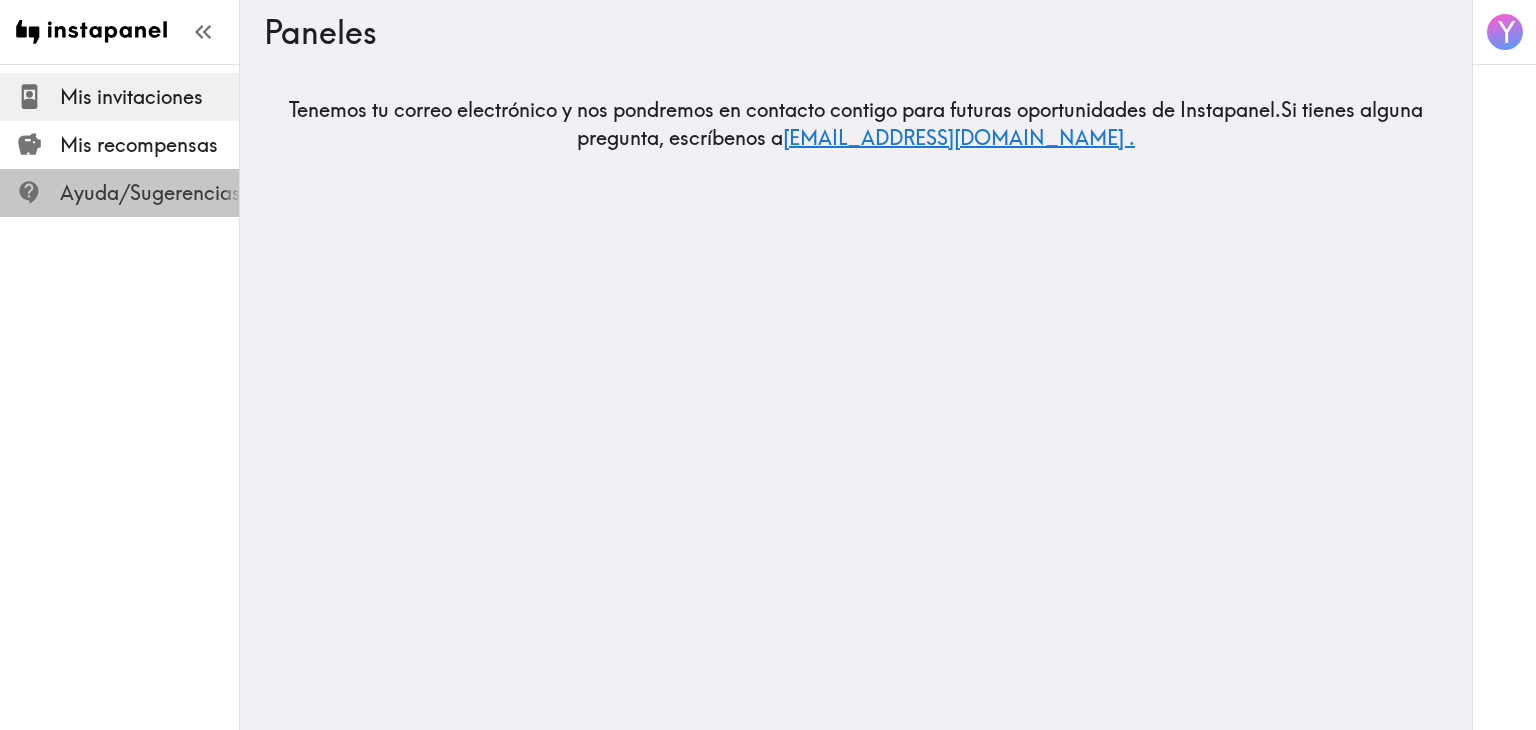 click on "Ayuda/Sugerencias" at bounding box center [150, 192] 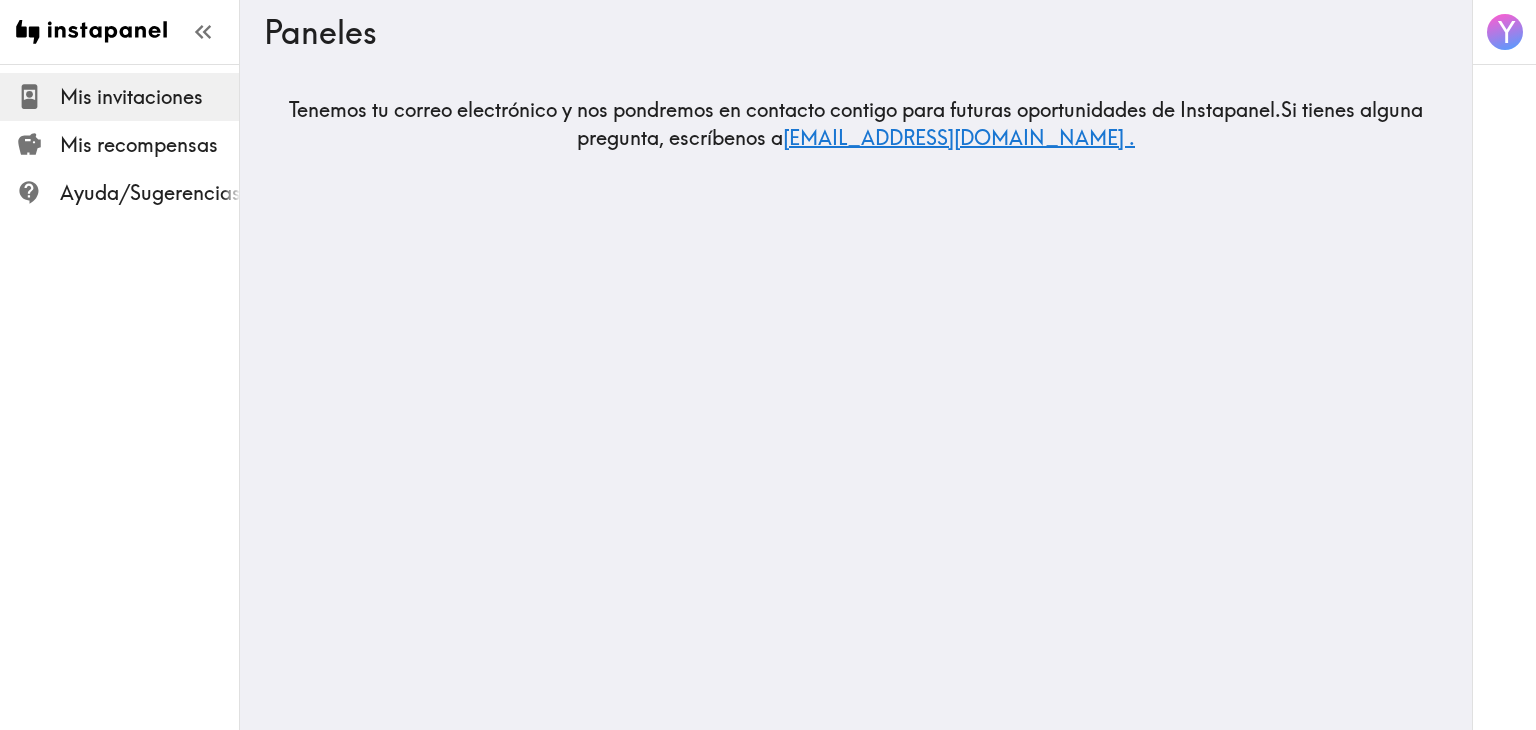 click on "Instapanel -  Paneles Mis invitaciones Mis recompensas [PERSON_NAME]/Sugerencias Y Paneles Tenemos tu correo electrónico y nos pondremos en contacto contigo para futuras oportunidades de Instapanel.  Si tienes alguna pregunta, escríbenos a  [EMAIL_ADDRESS][DOMAIN_NAME] . Instapanel - Paneles Texto original Valora esta traducción Tu opinión servirá para ayudar a mejorar el Traductor de Google" at bounding box center (768, 92) 